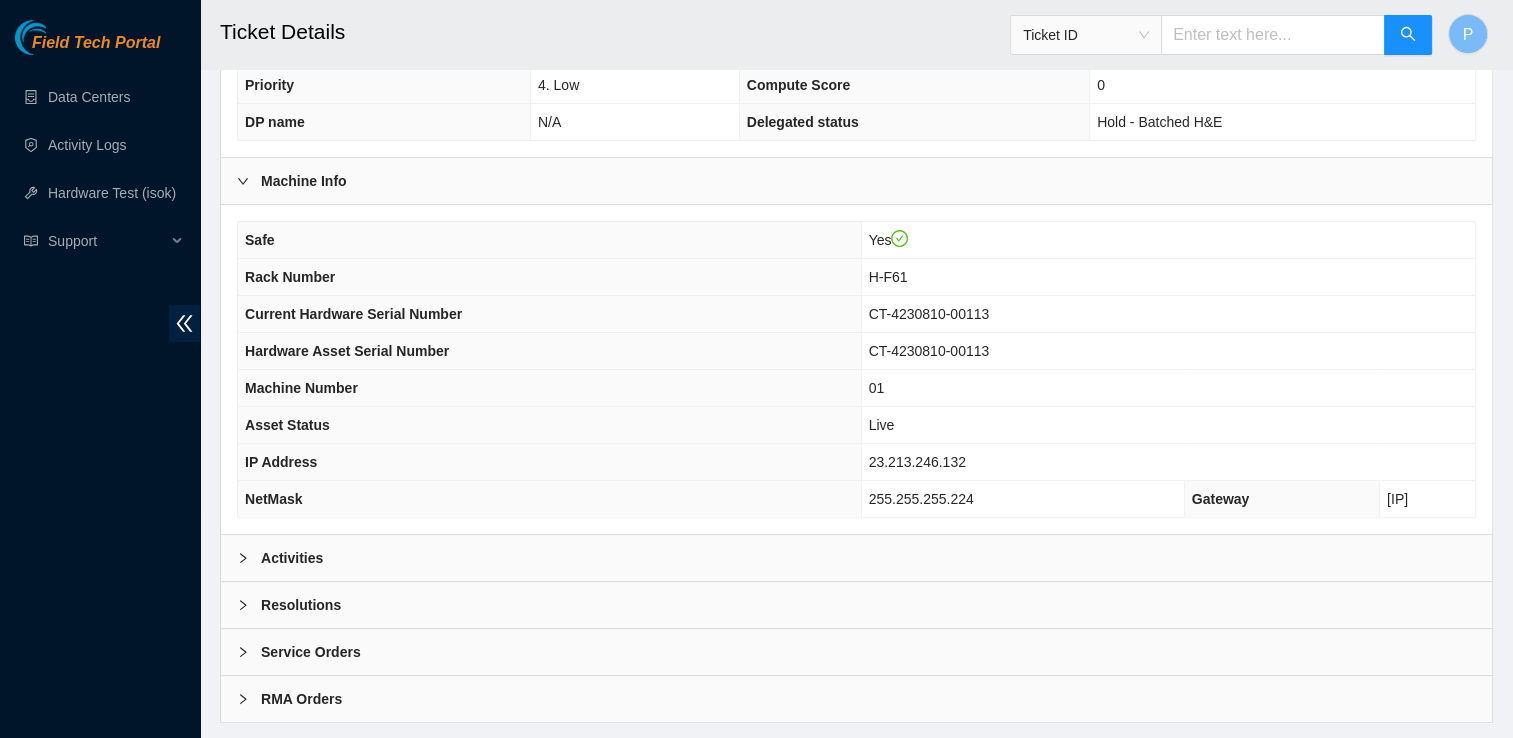 scroll, scrollTop: 551, scrollLeft: 0, axis: vertical 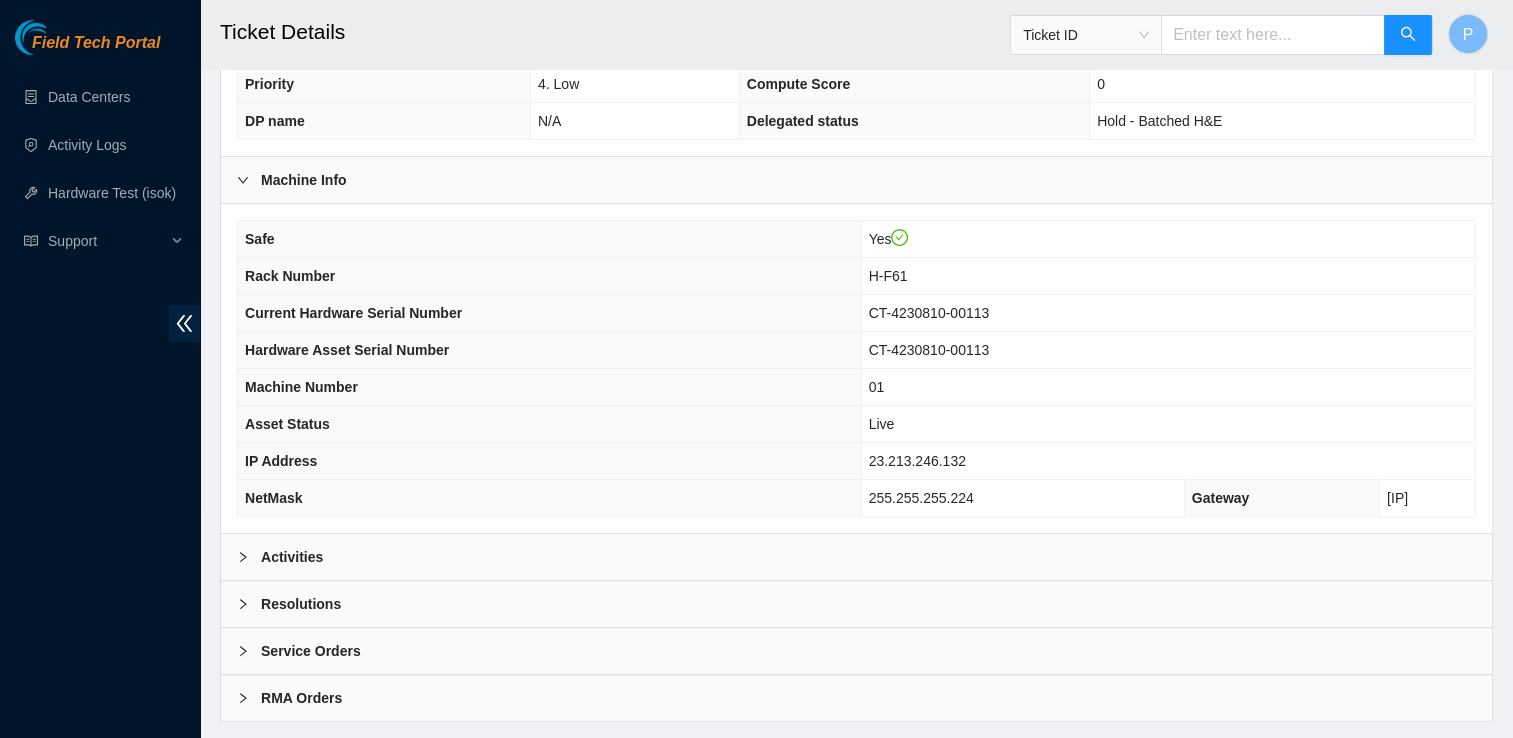 click on "23.213.246.132" at bounding box center [917, 461] 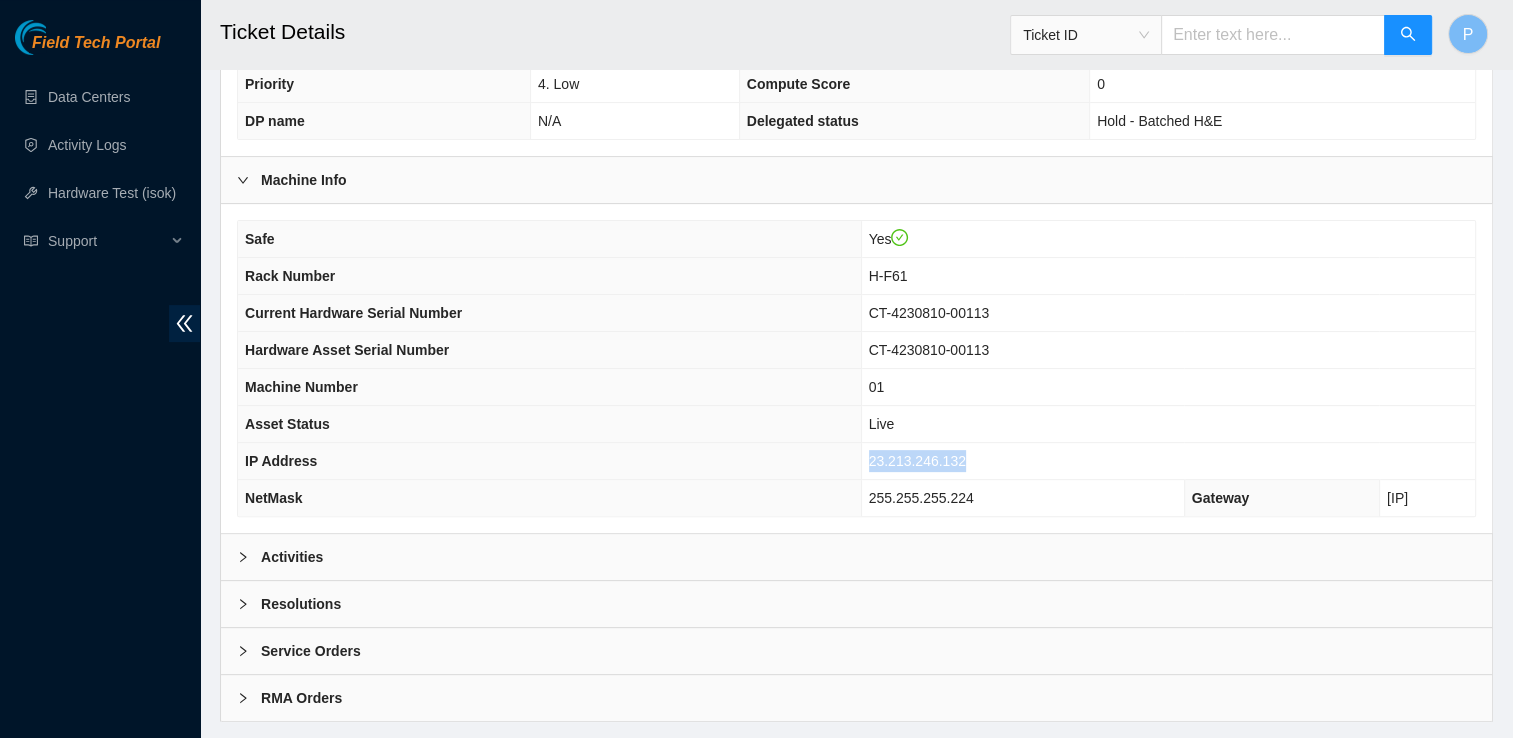 click on "23.213.246.132" at bounding box center (917, 461) 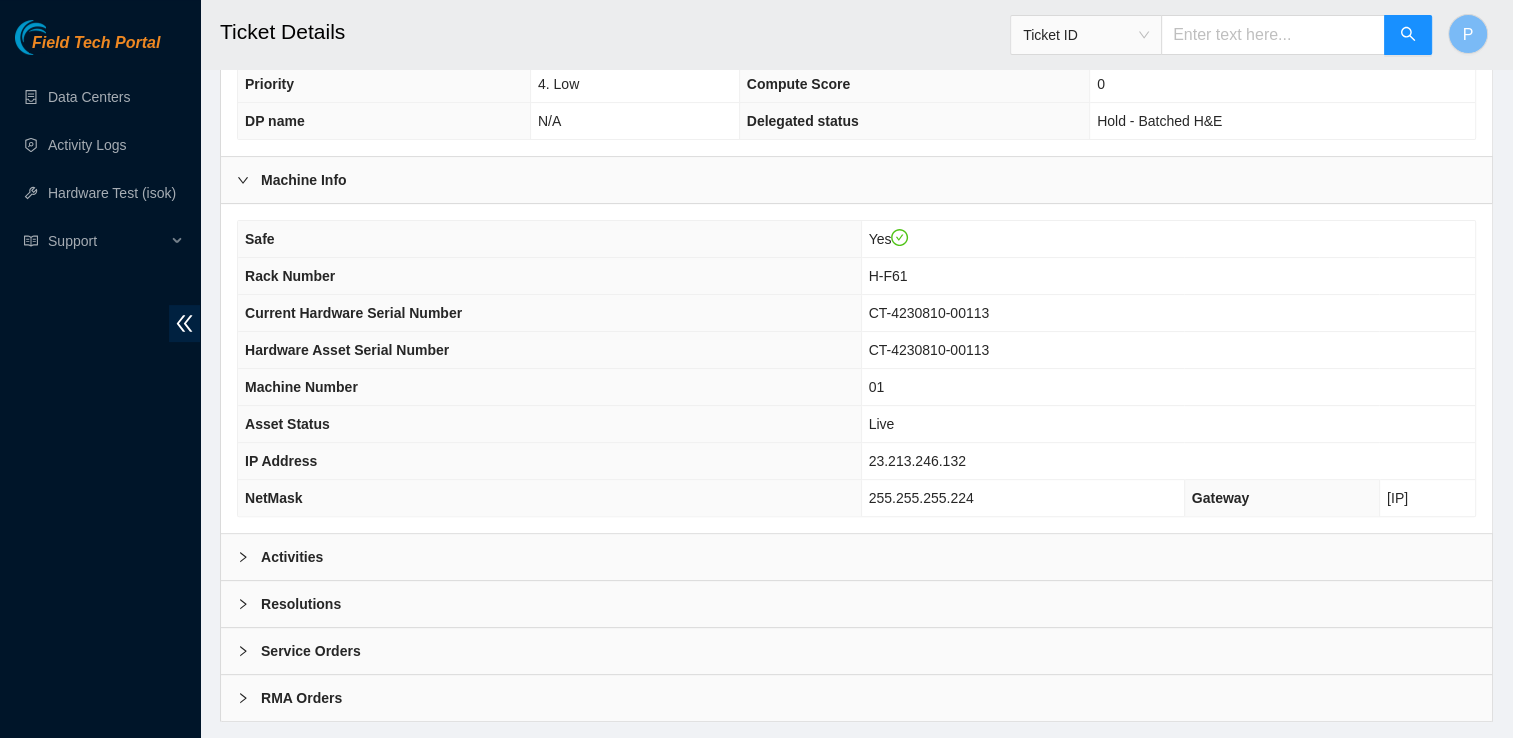 click on "Activities" at bounding box center (856, 557) 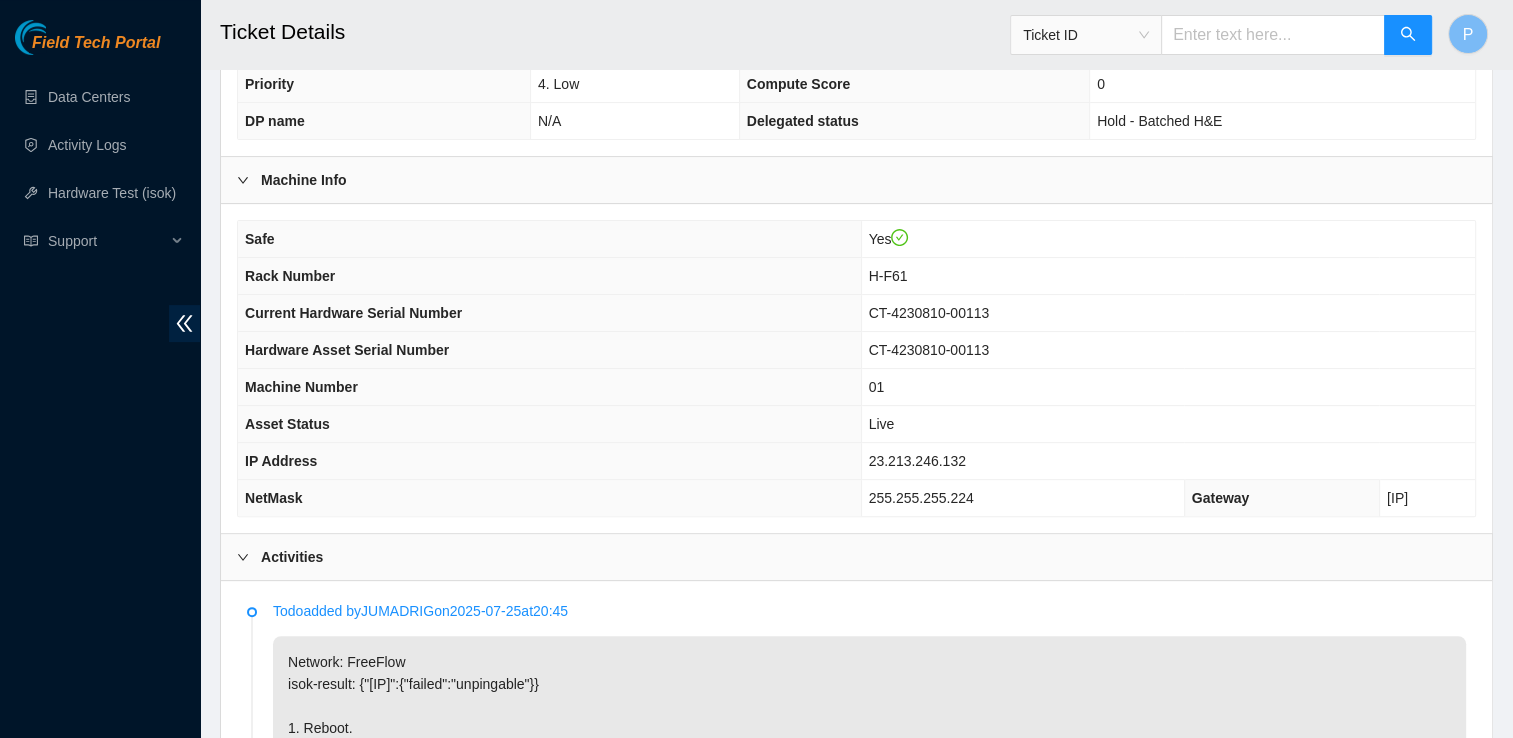 click on "Activities" at bounding box center [856, 557] 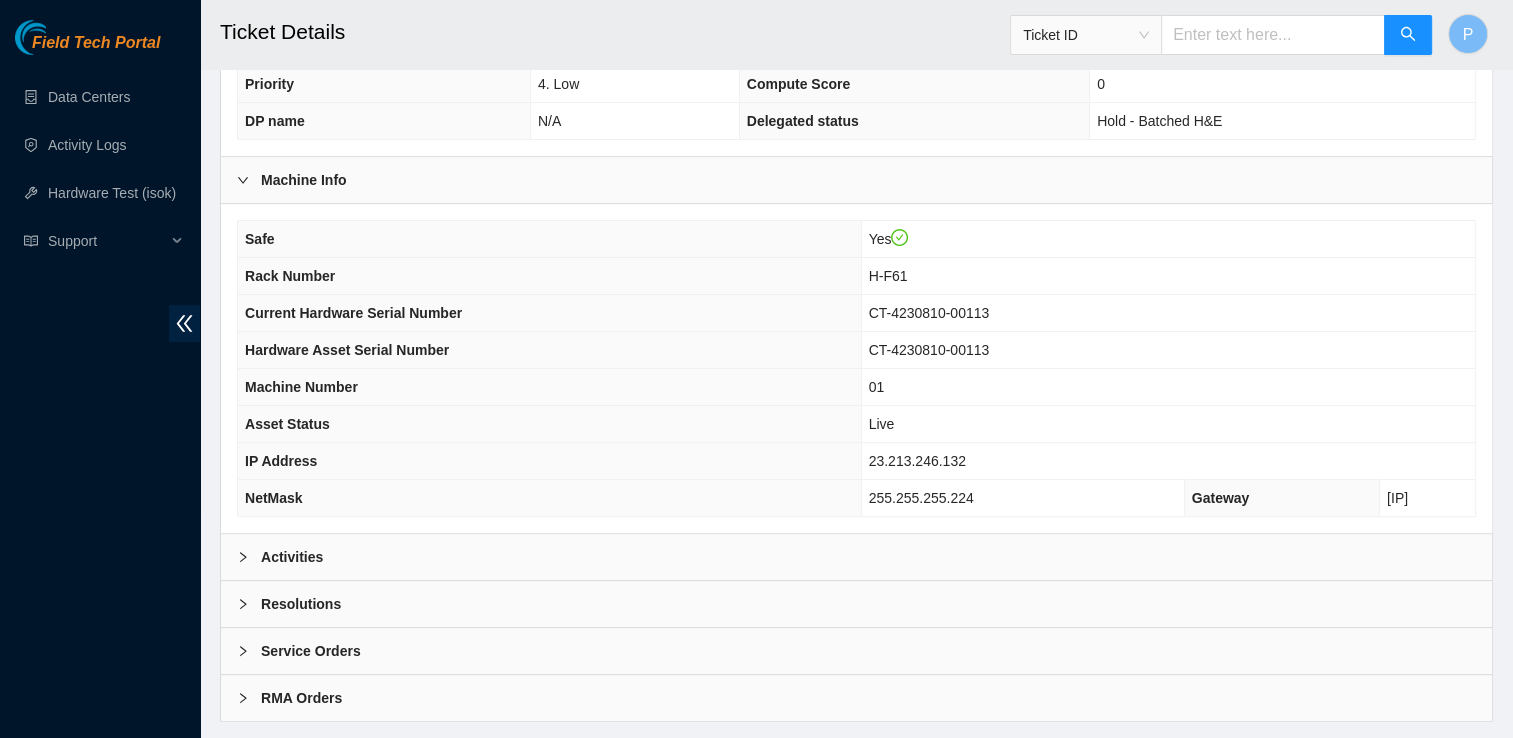 scroll, scrollTop: 590, scrollLeft: 0, axis: vertical 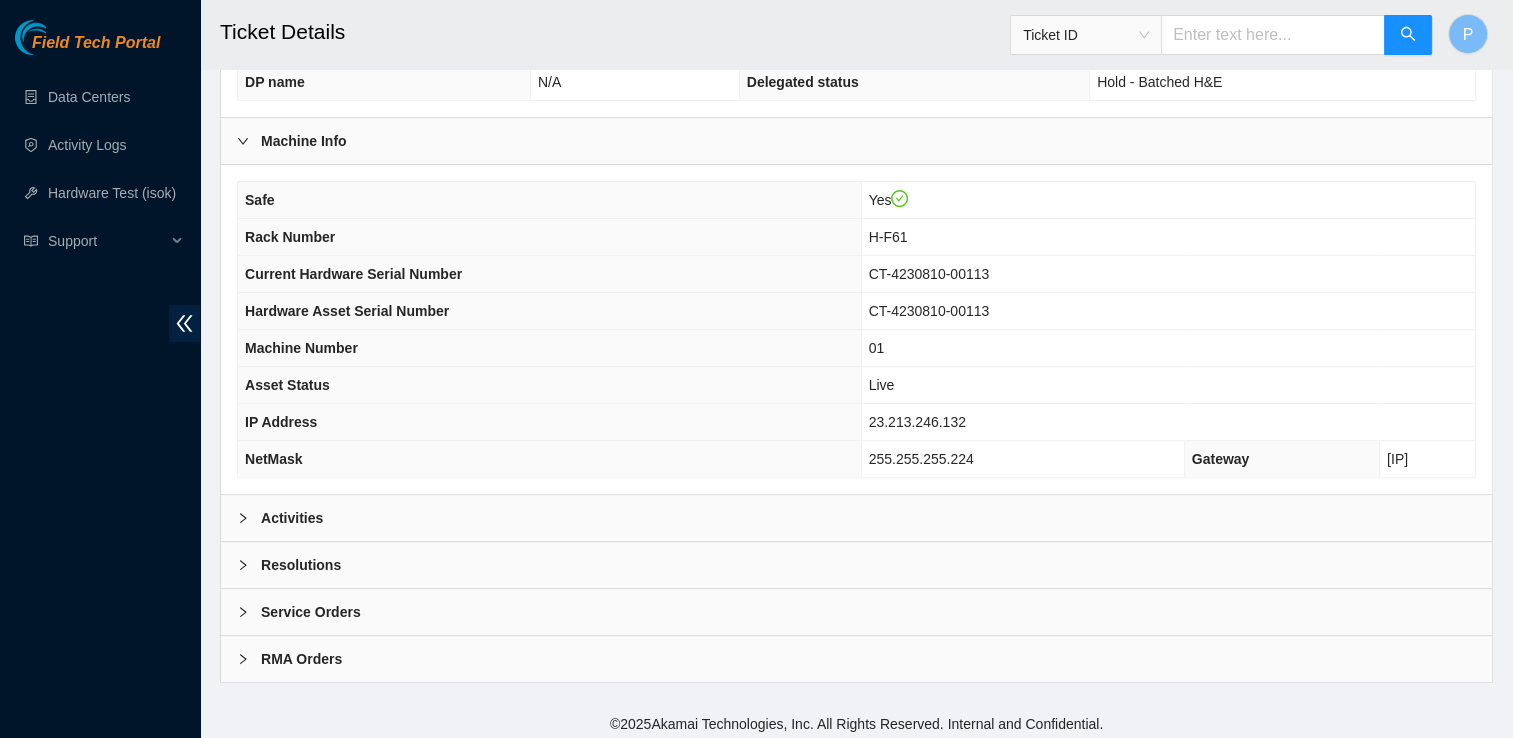 click on "Resolutions" at bounding box center (856, 565) 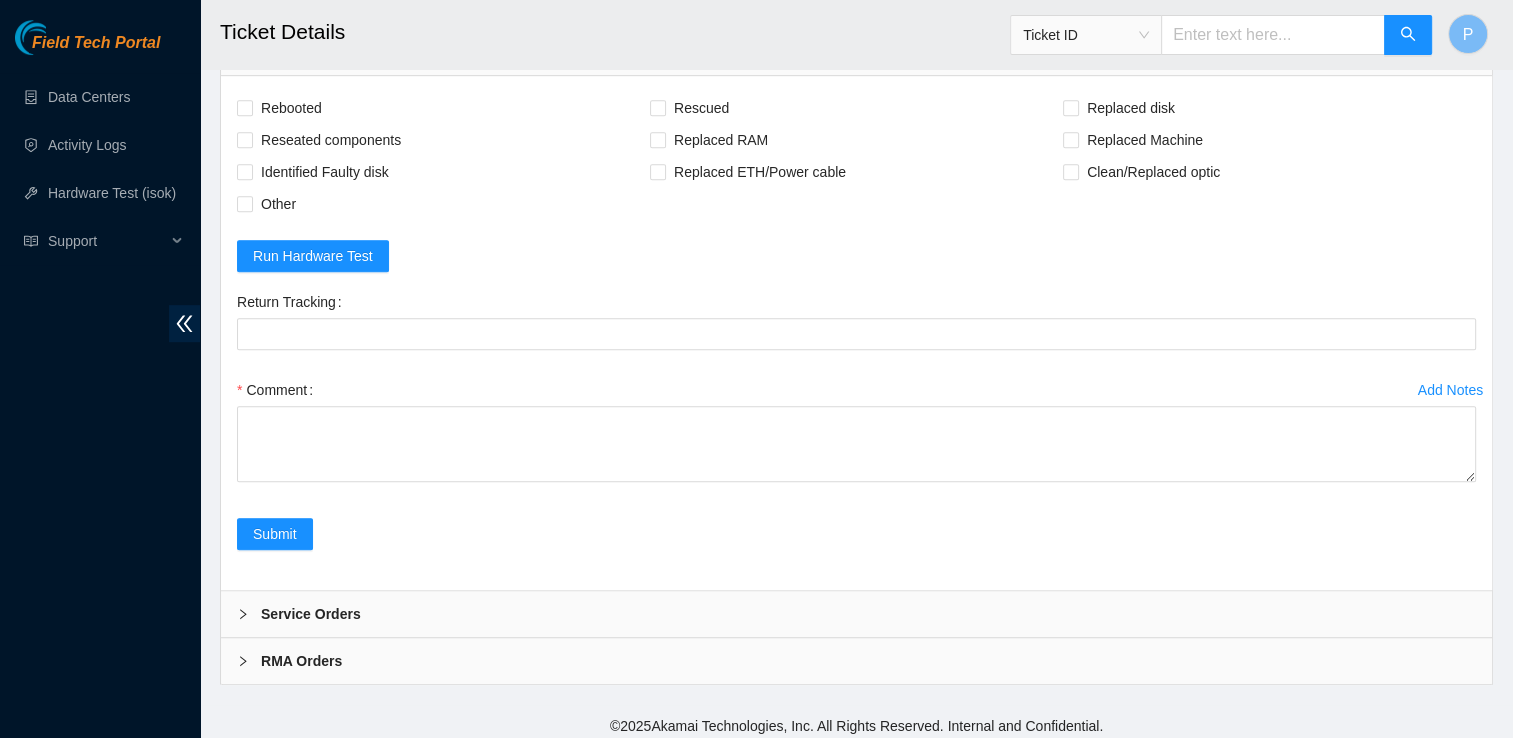 scroll, scrollTop: 1104, scrollLeft: 0, axis: vertical 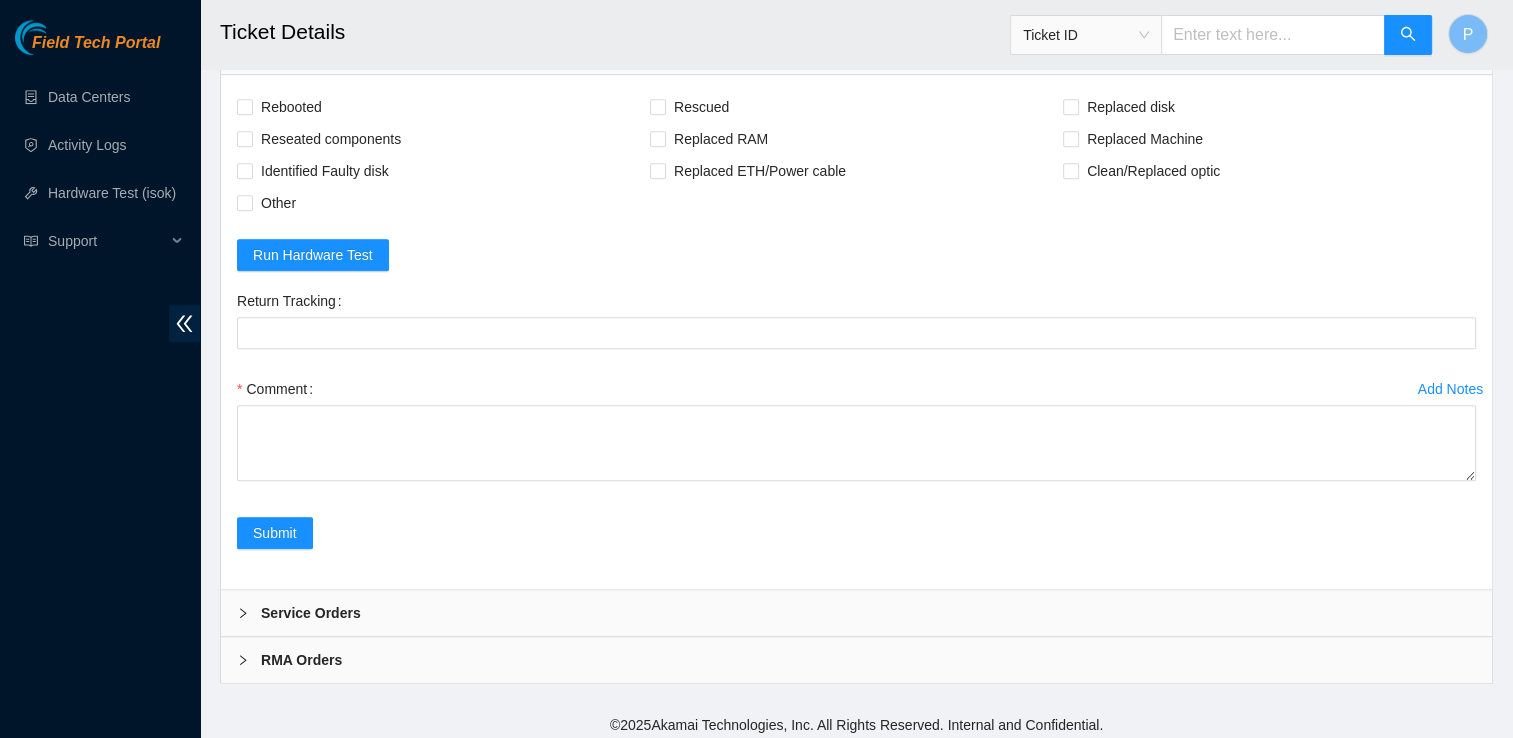 click on "Rebooted Rescued Replaced disk Reseated components Replaced RAM Replaced Machine Identified Faulty disk Replaced ETH/Power cable Clean/Replaced optic Other Run Hardware Test Return Tracking Add Notes    Comment Submit" at bounding box center [856, 332] 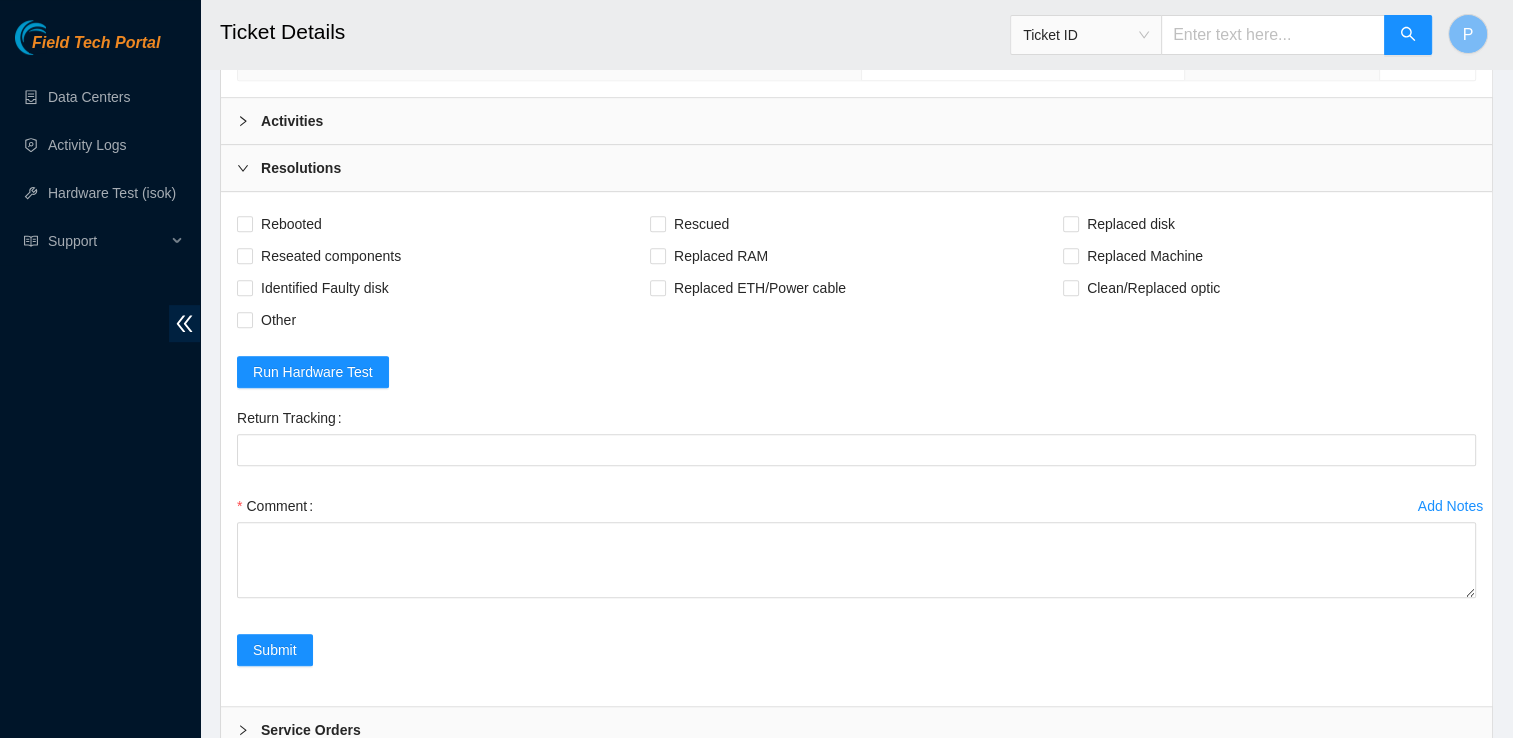 scroll, scrollTop: 980, scrollLeft: 0, axis: vertical 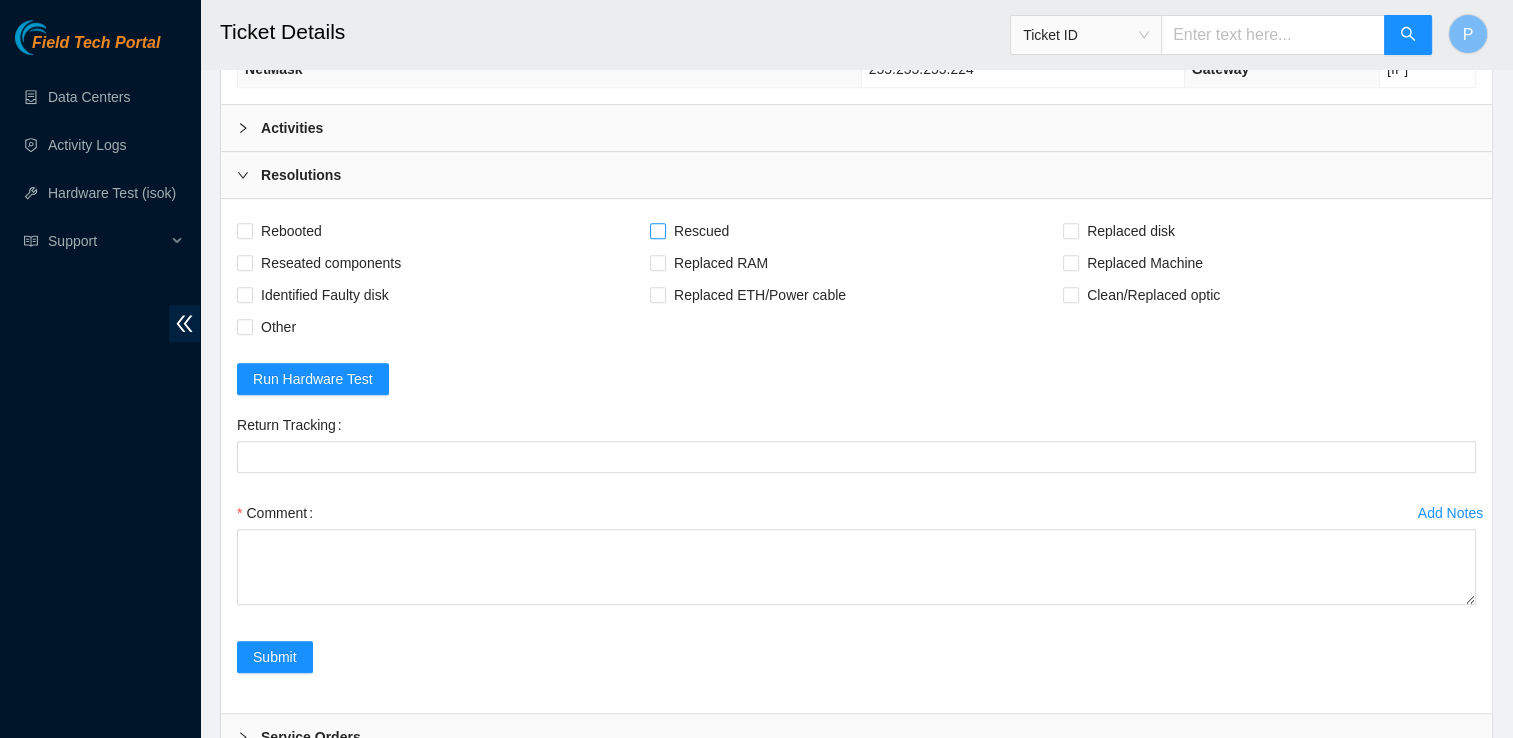 click on "Rescued" at bounding box center (701, 231) 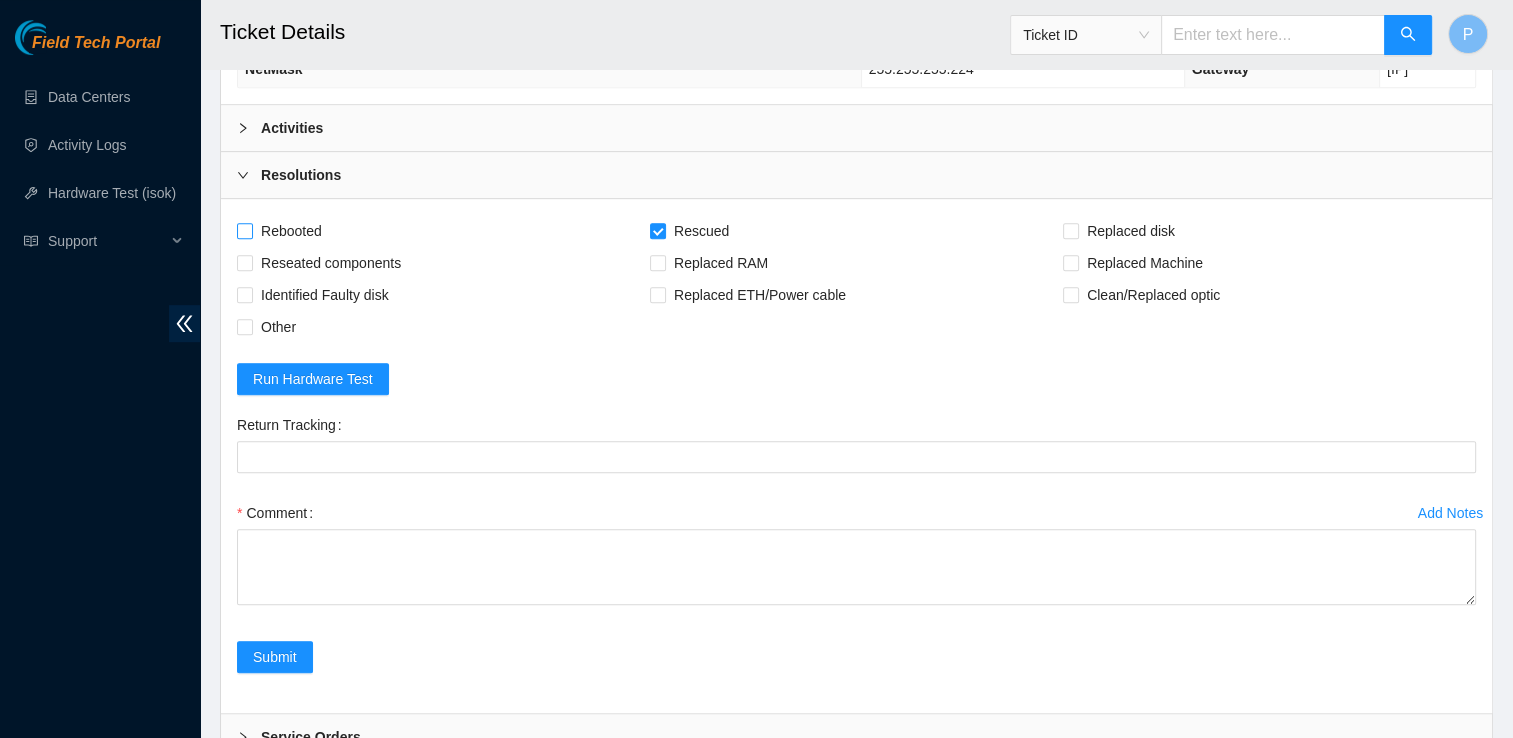 click on "Rebooted" at bounding box center (291, 231) 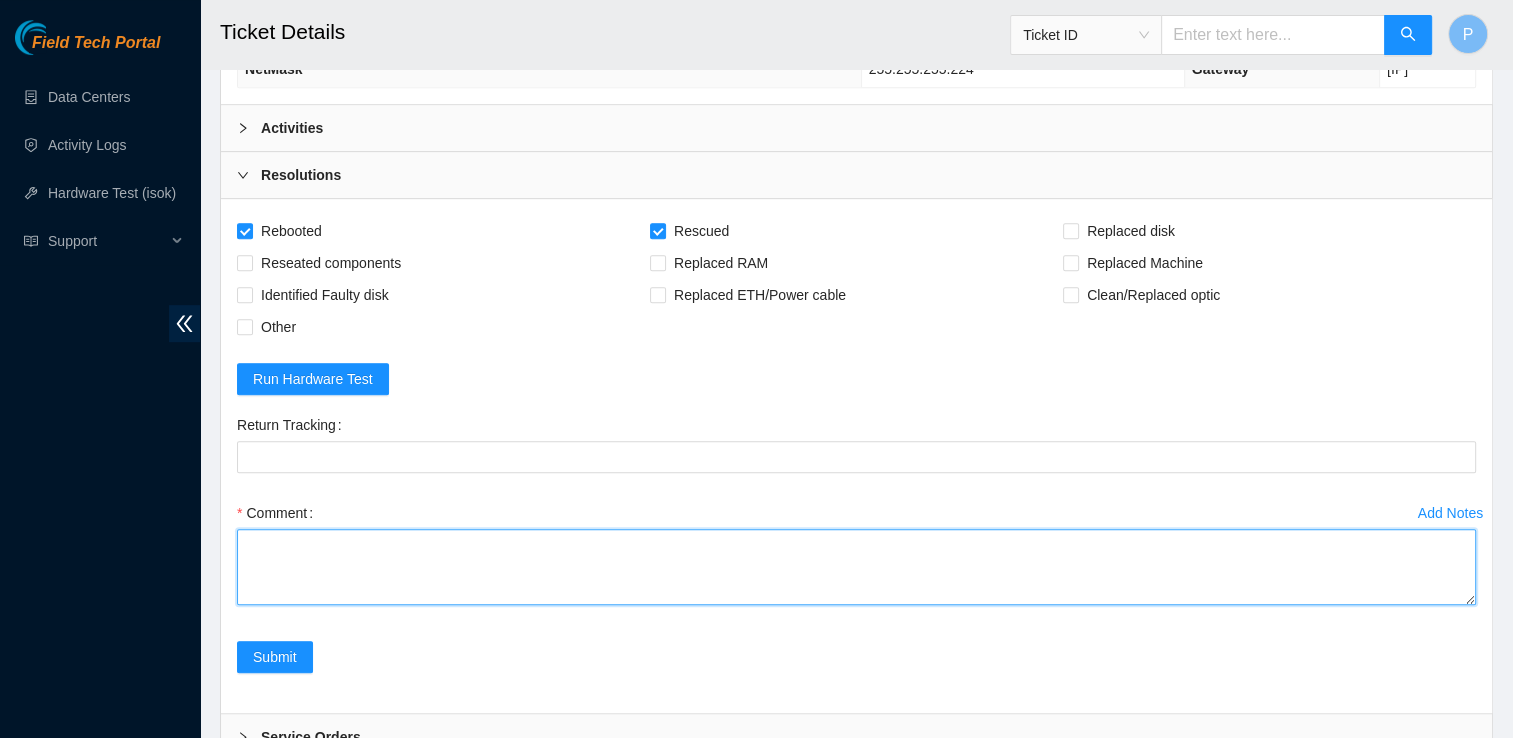 click on "Comment" at bounding box center [856, 567] 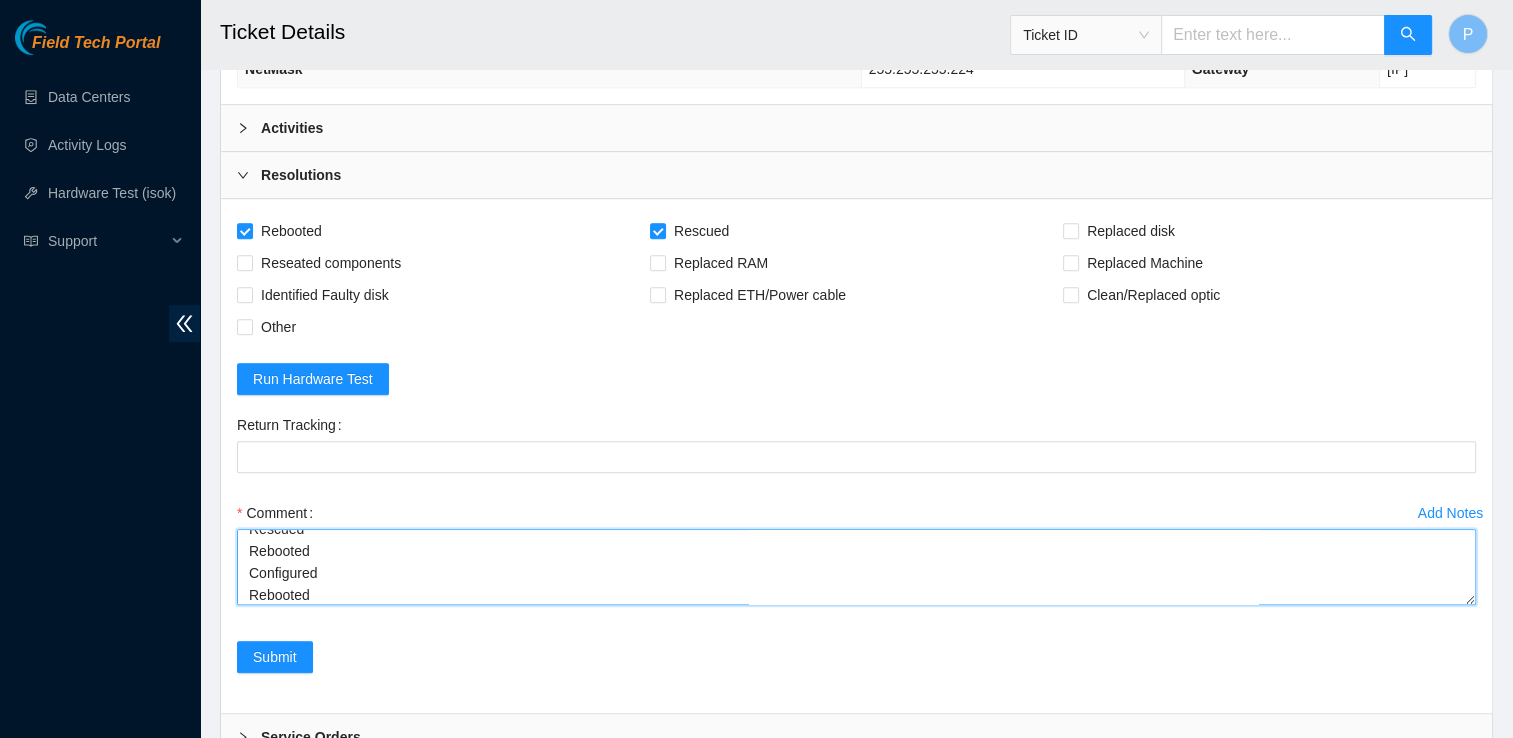 scroll, scrollTop: 104, scrollLeft: 0, axis: vertical 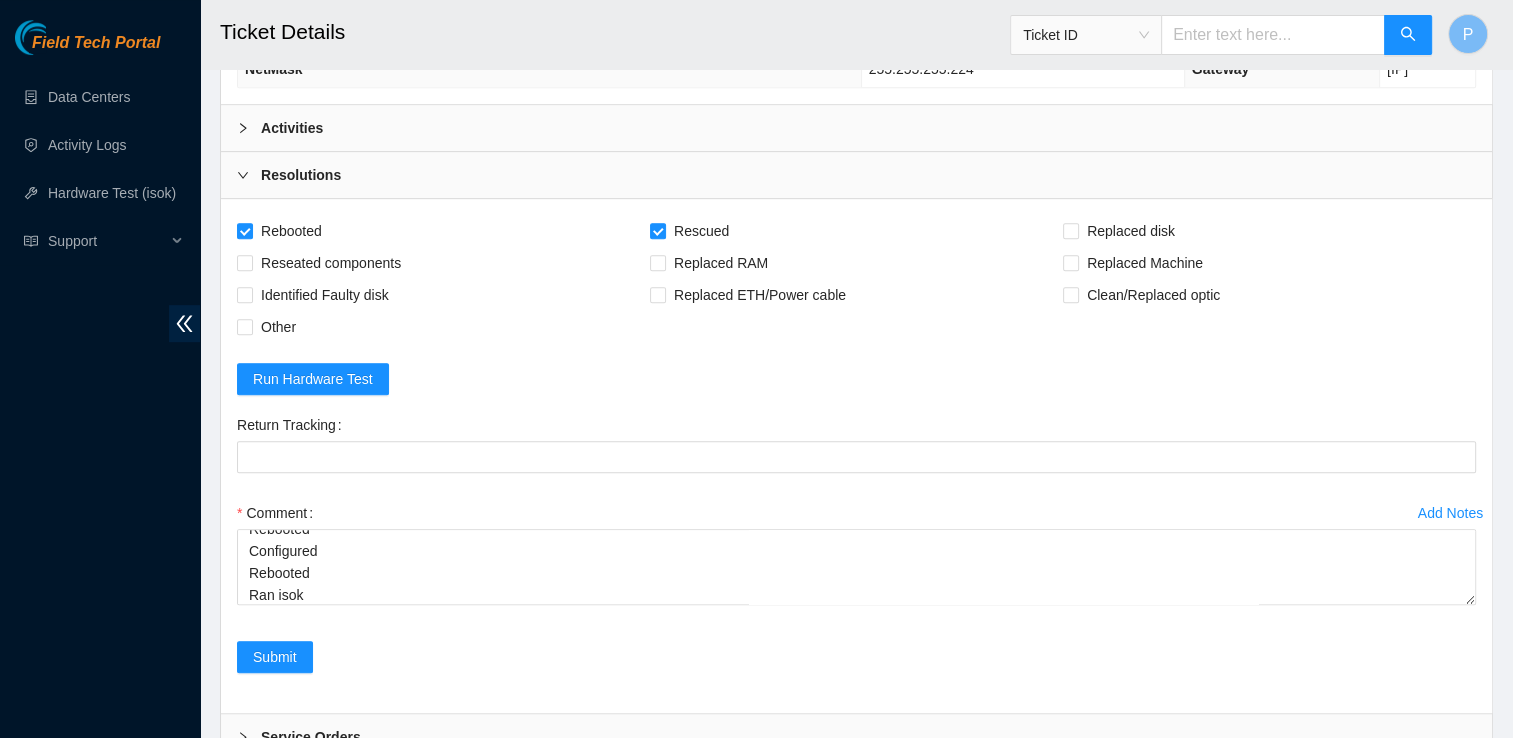 click on "Comment Verified Rack and Machine info
Powered Down Machine
Rebooted
Rescued
Rebooted
Configured
Rebooted
Ran isok" at bounding box center [856, 557] 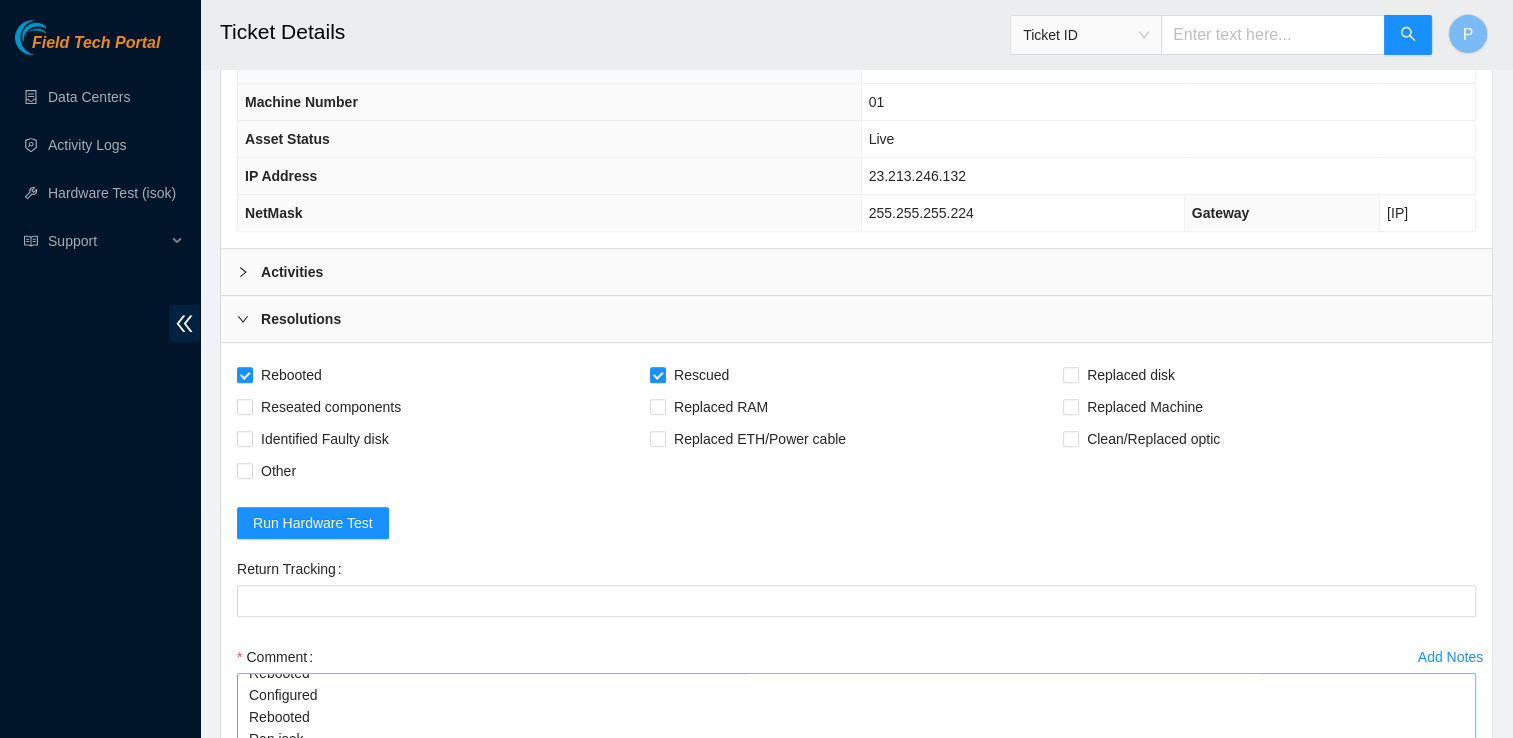 scroll, scrollTop: 1026, scrollLeft: 0, axis: vertical 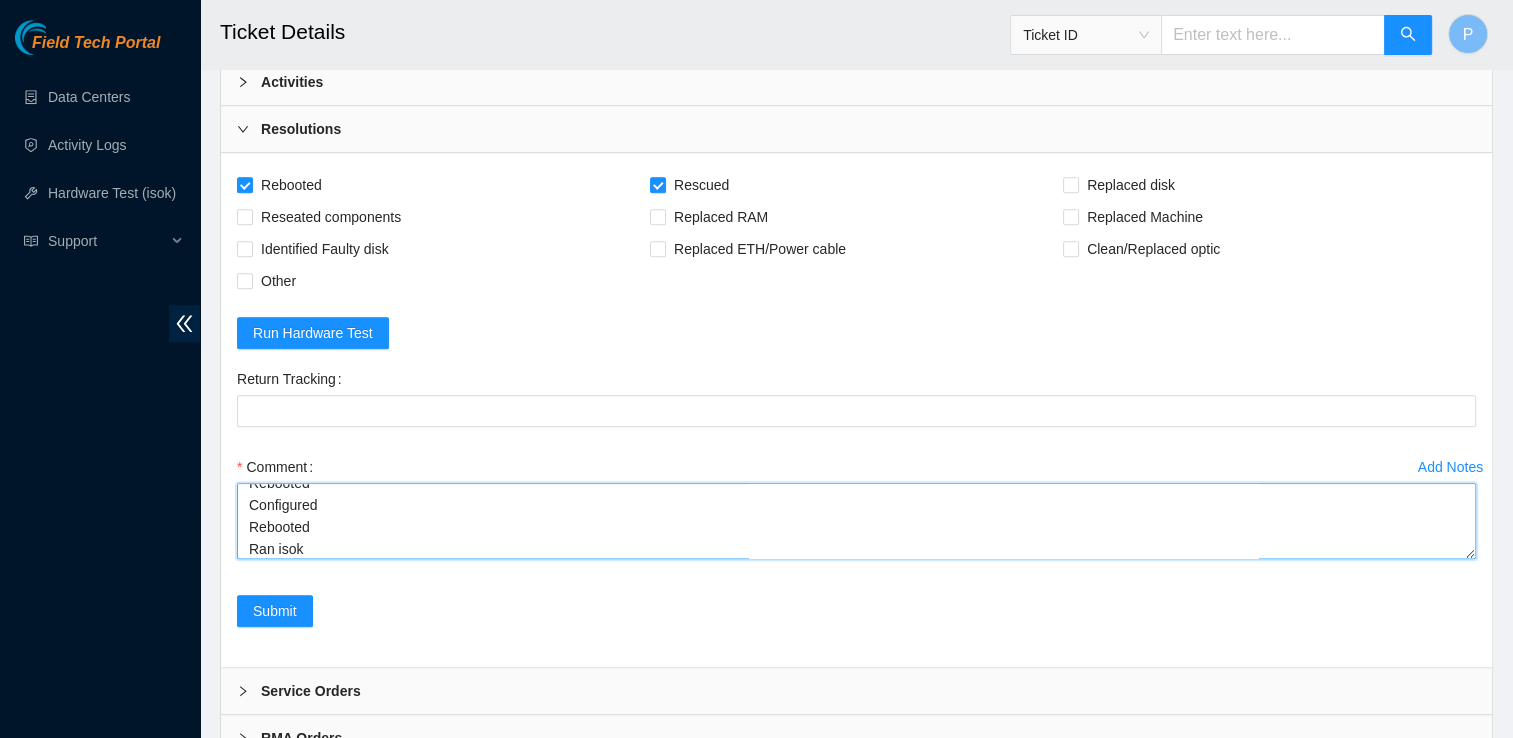 paste on "Result Detail
Message
Ticket ID
[IP] :   passed: ok" 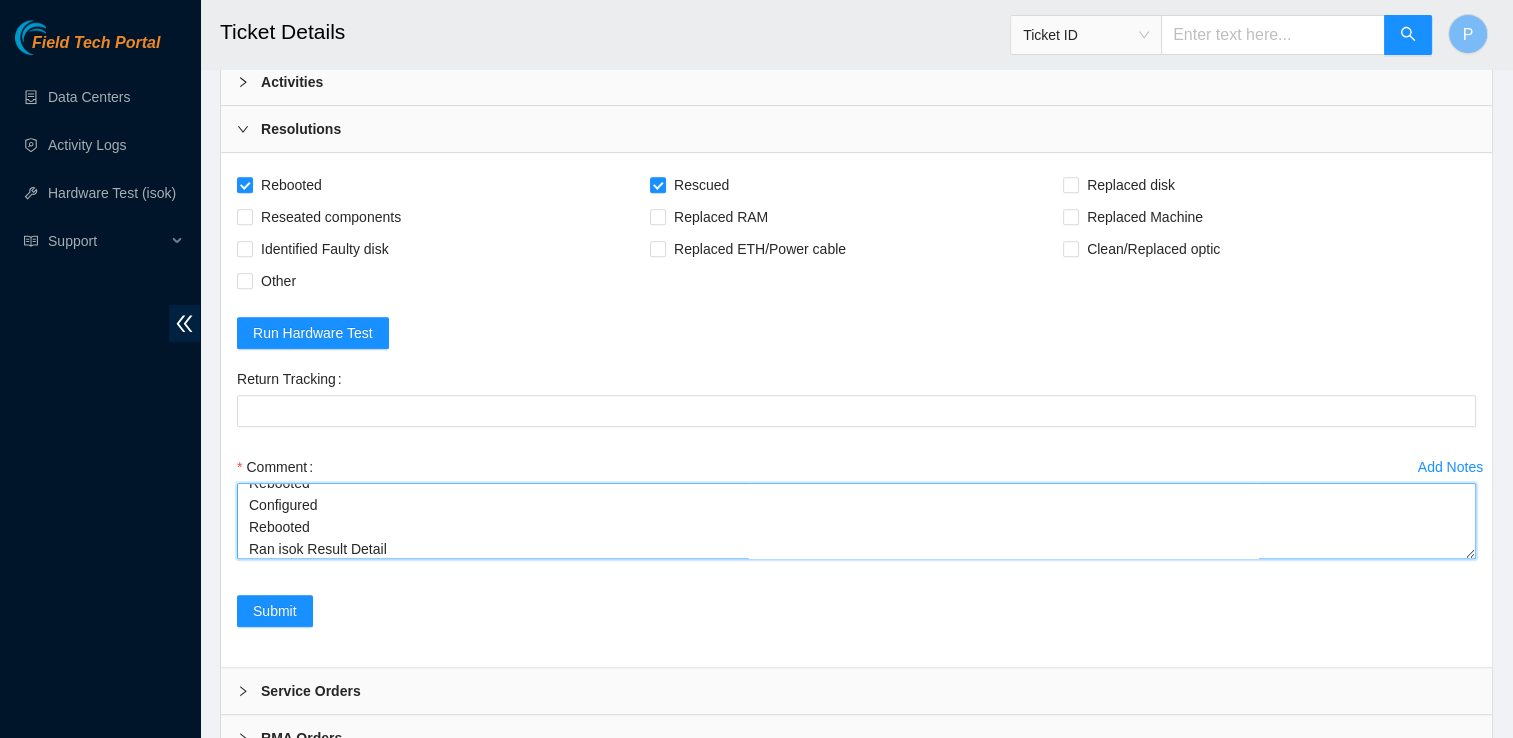 scroll, scrollTop: 170, scrollLeft: 0, axis: vertical 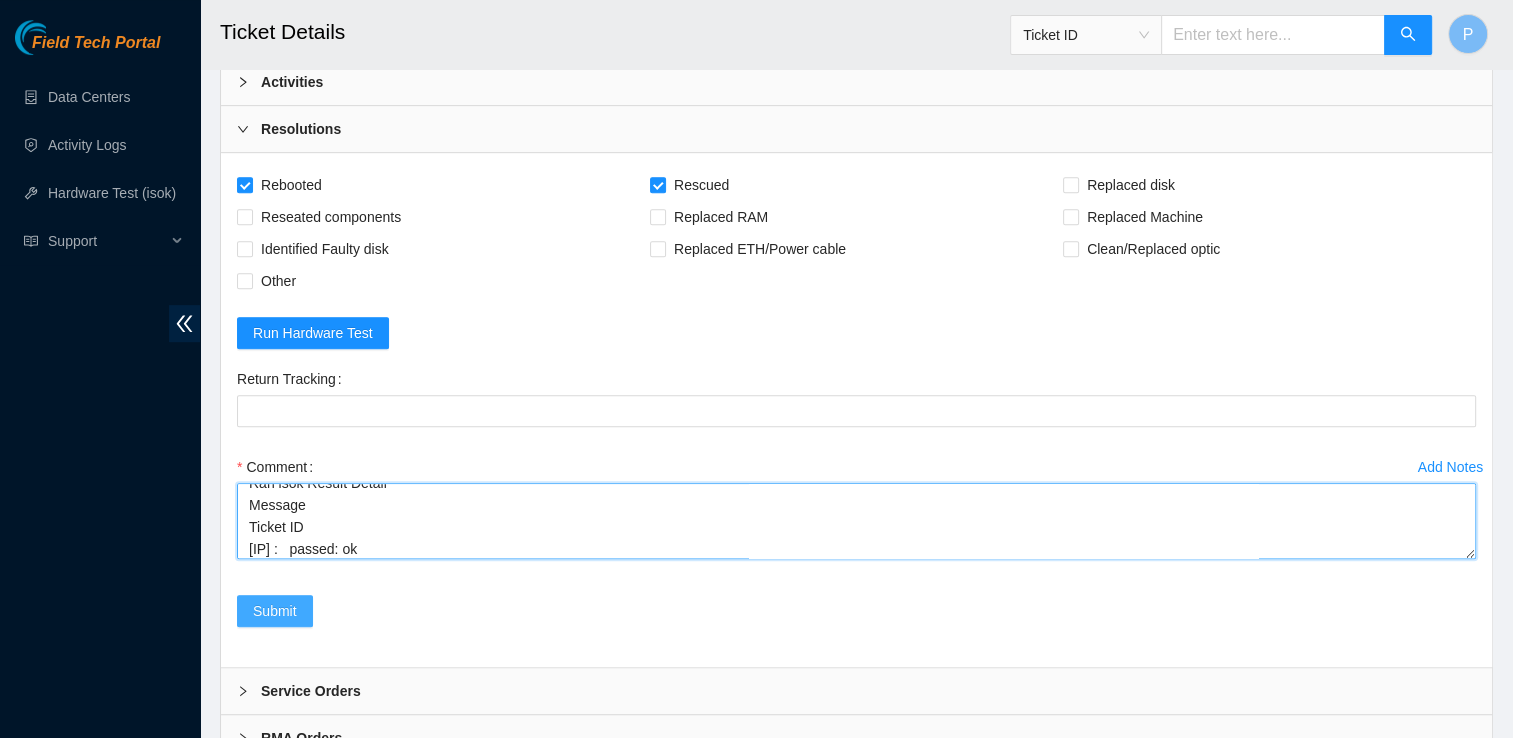 type on "Verified Rack and Machine info
Powered Down Machine
Rebooted
Rescued
Rebooted
Configured
Rebooted
Ran isok Result Detail
Message
Ticket ID
[IP] :   passed: ok" 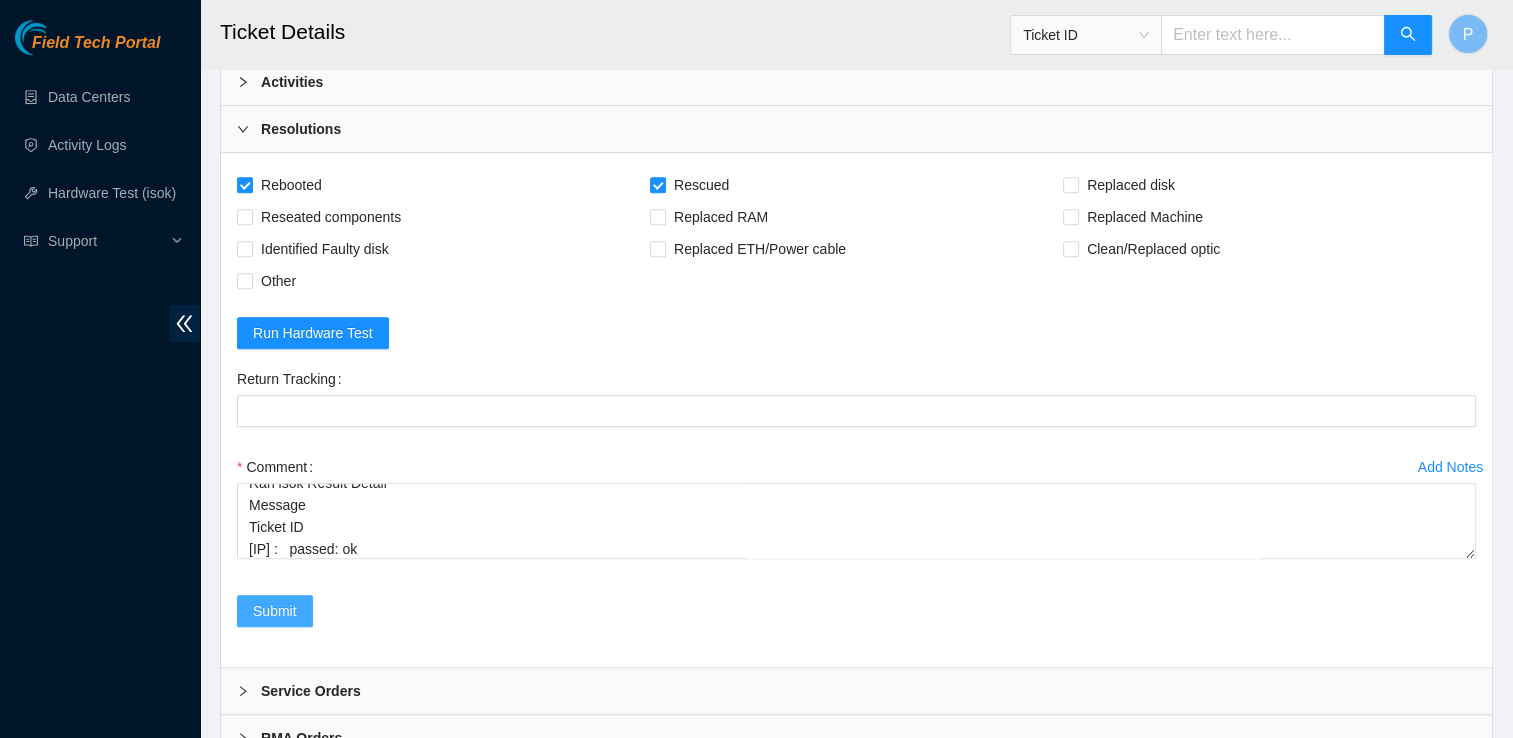 click on "Submit" at bounding box center [275, 611] 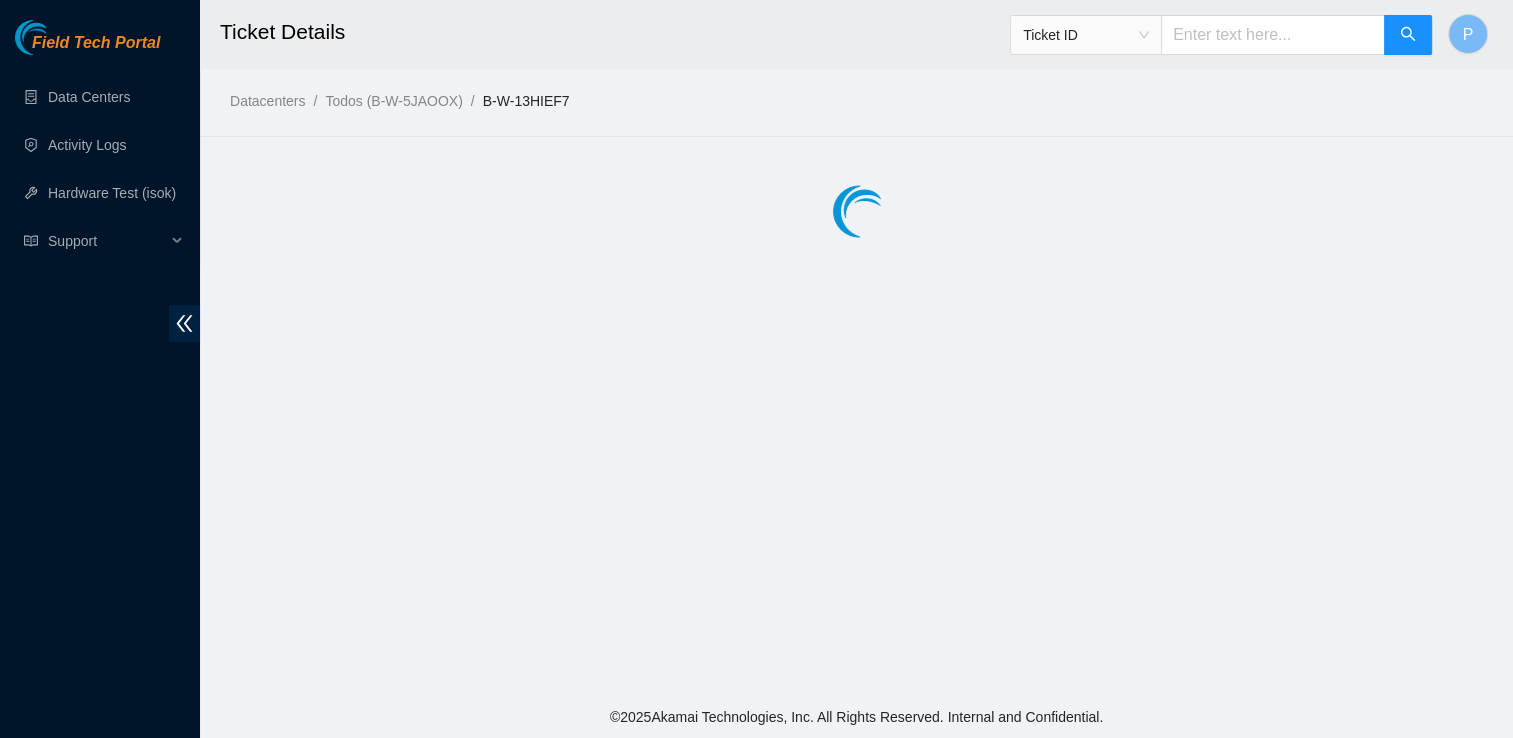 scroll, scrollTop: 0, scrollLeft: 0, axis: both 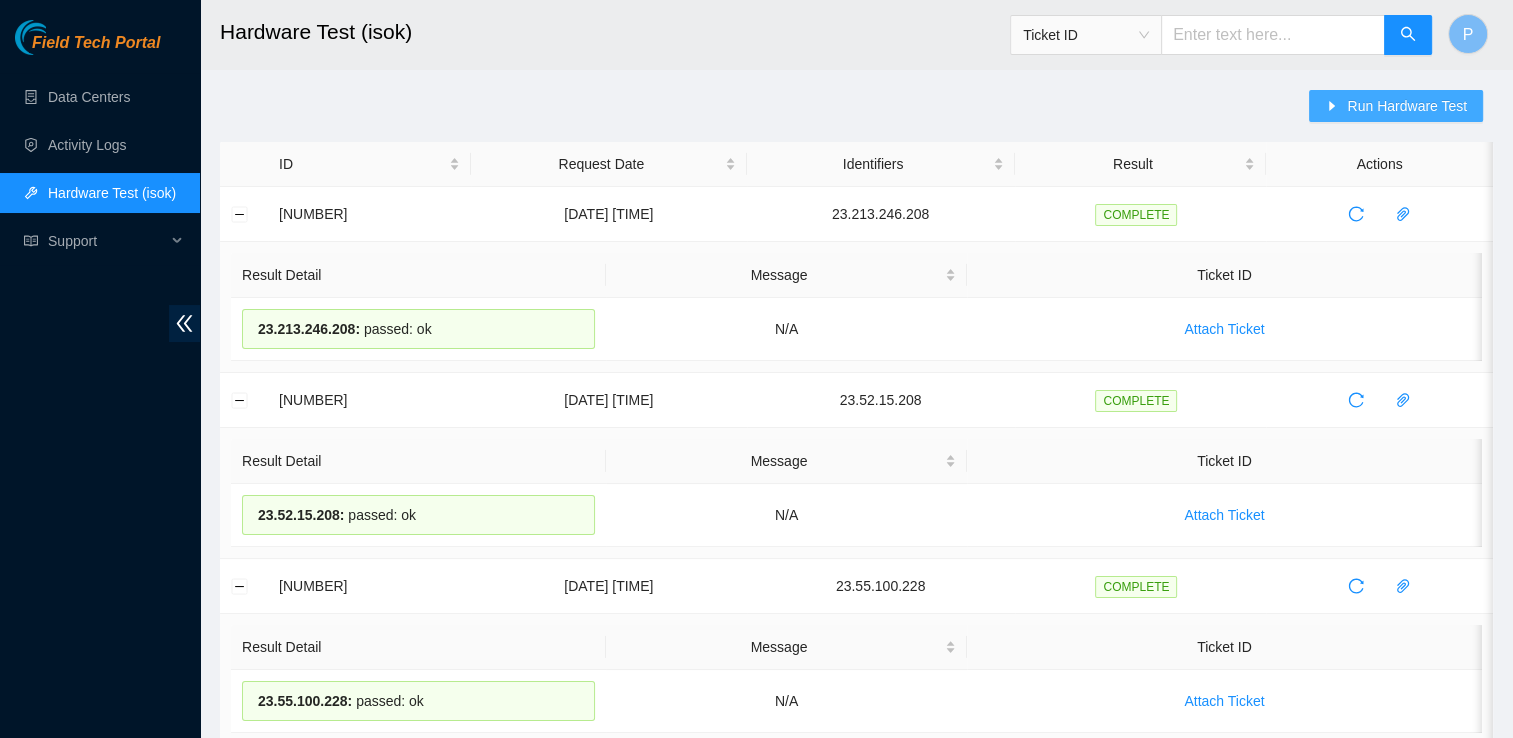 click on "Run Hardware Test" at bounding box center (1407, 106) 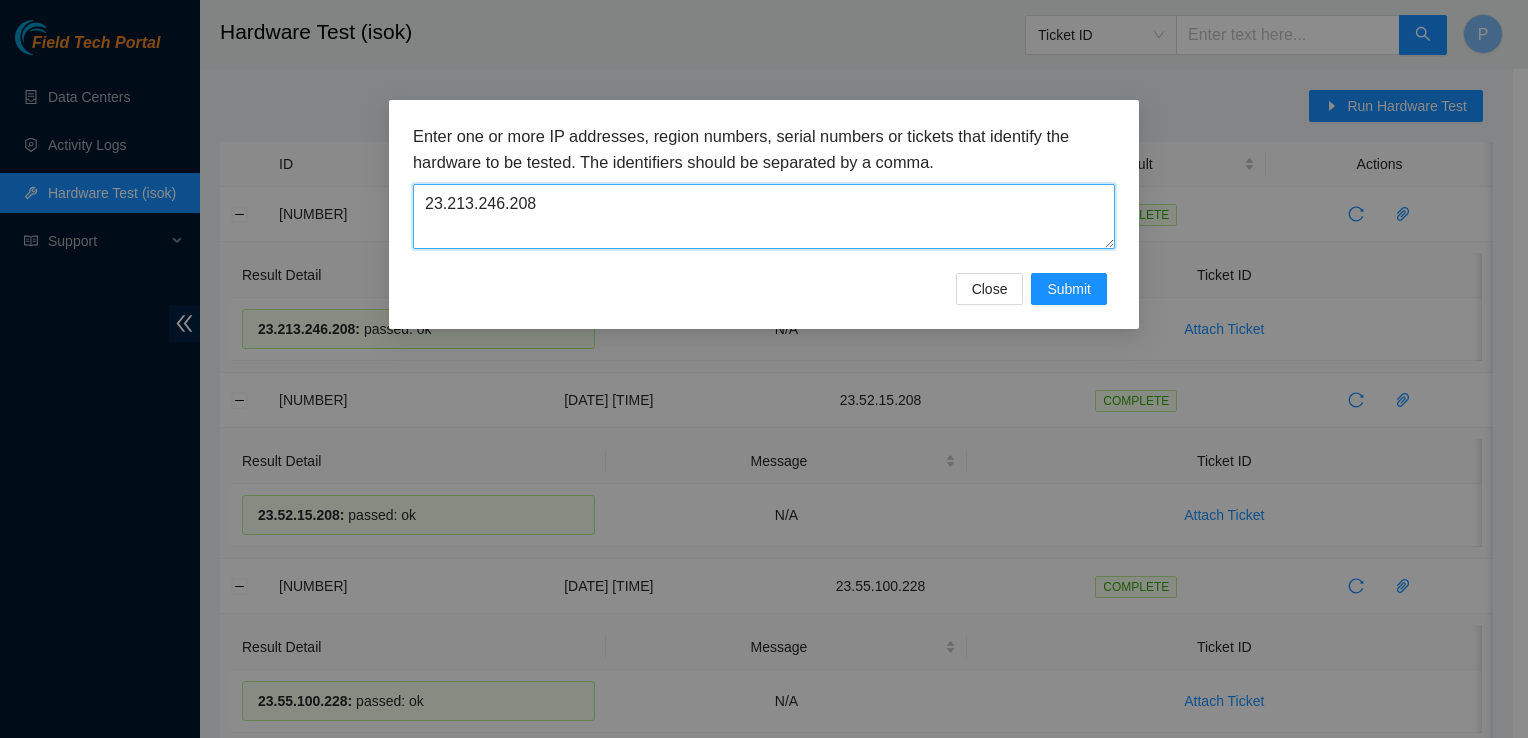 click on "23.213.246.208" at bounding box center (764, 216) 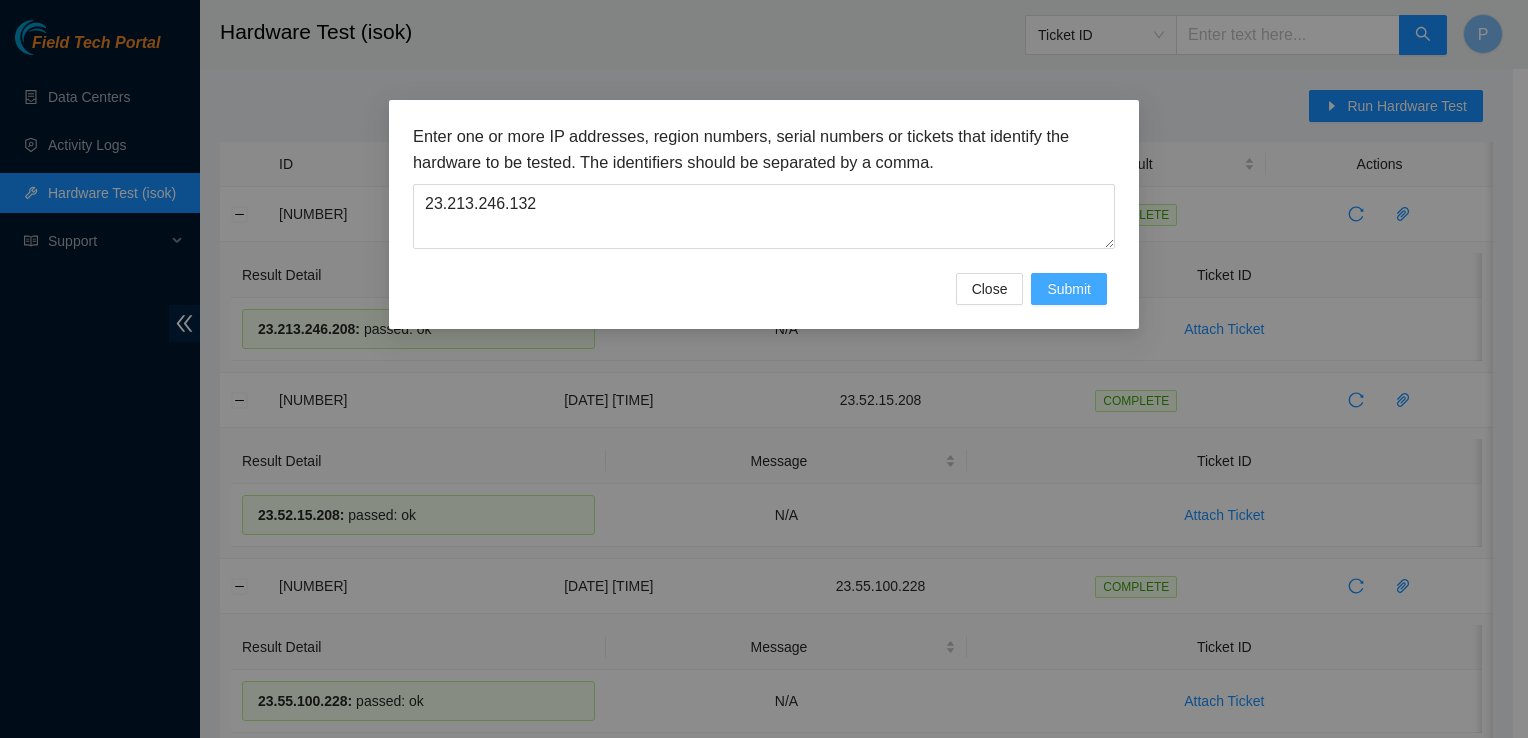 click on "Submit" at bounding box center [1069, 289] 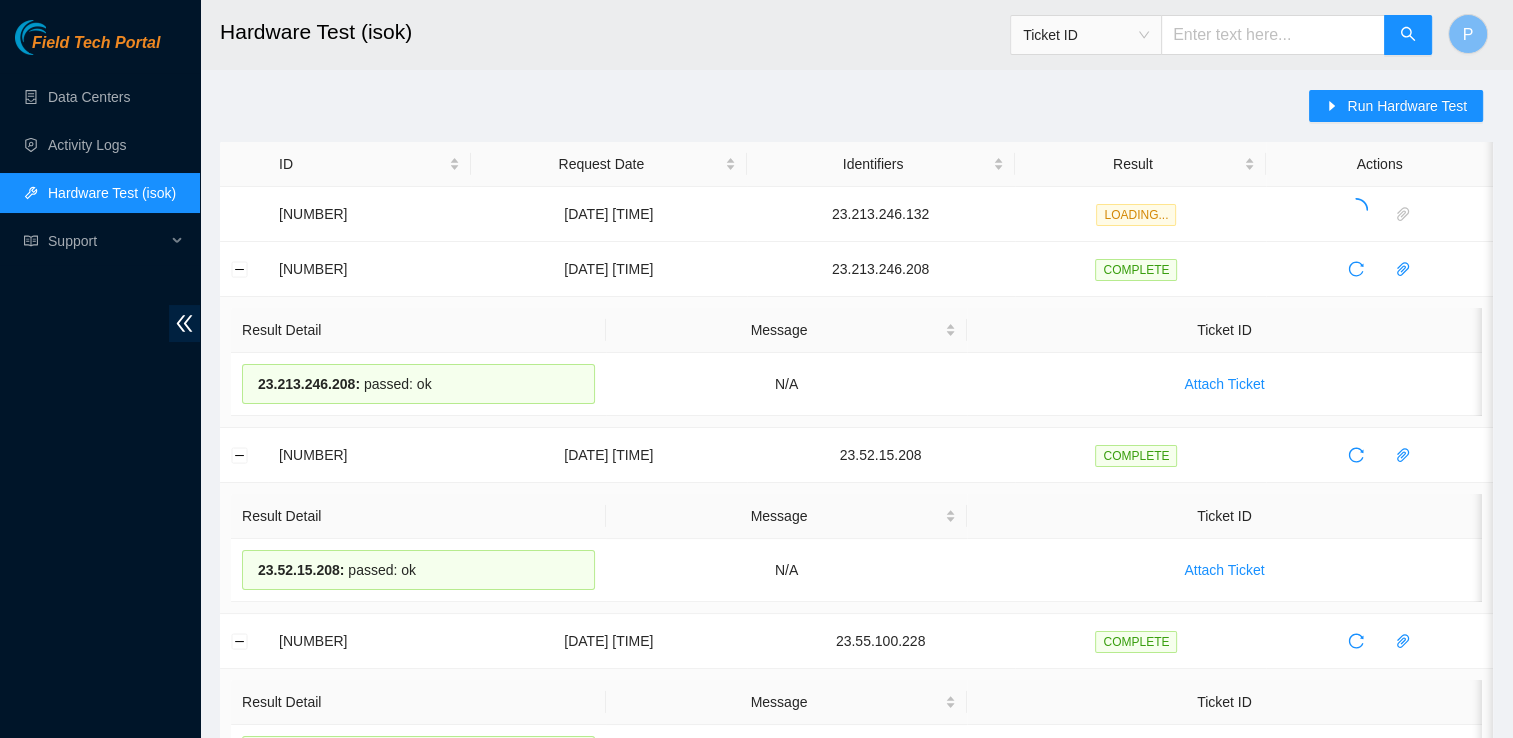 click on "Run Hardware Test" at bounding box center [1401, 116] 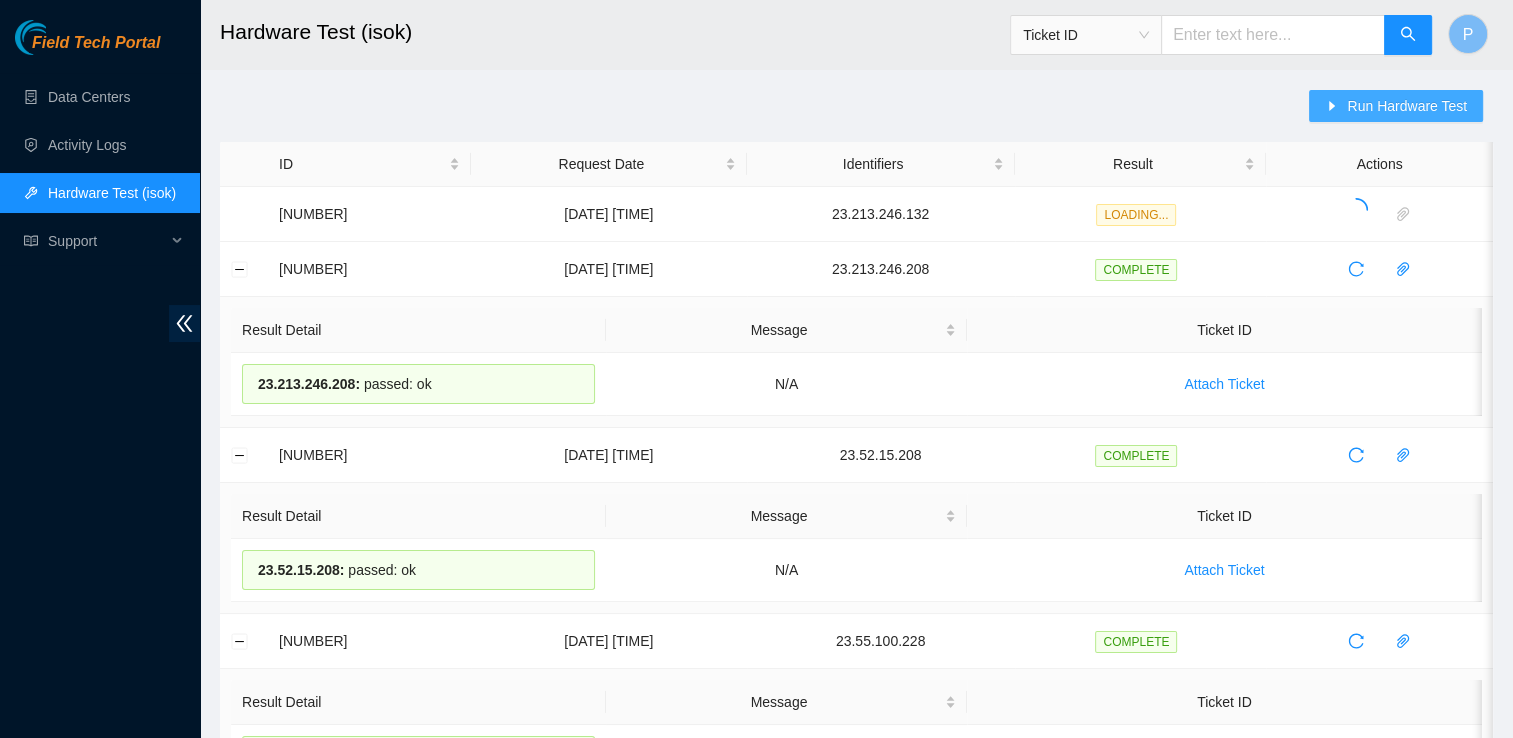 click on "Run Hardware Test" at bounding box center [1407, 106] 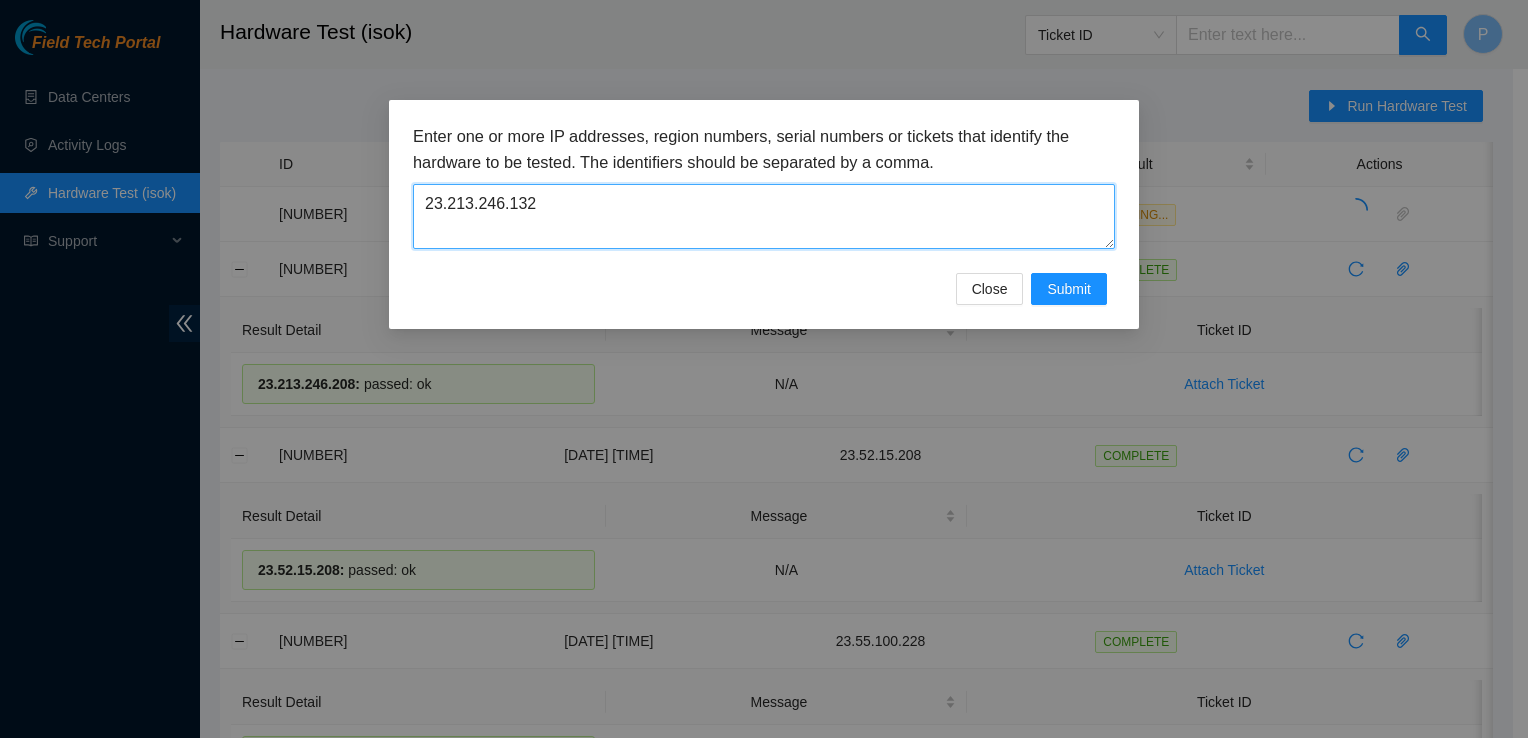 click on "23.213.246.132" at bounding box center [764, 216] 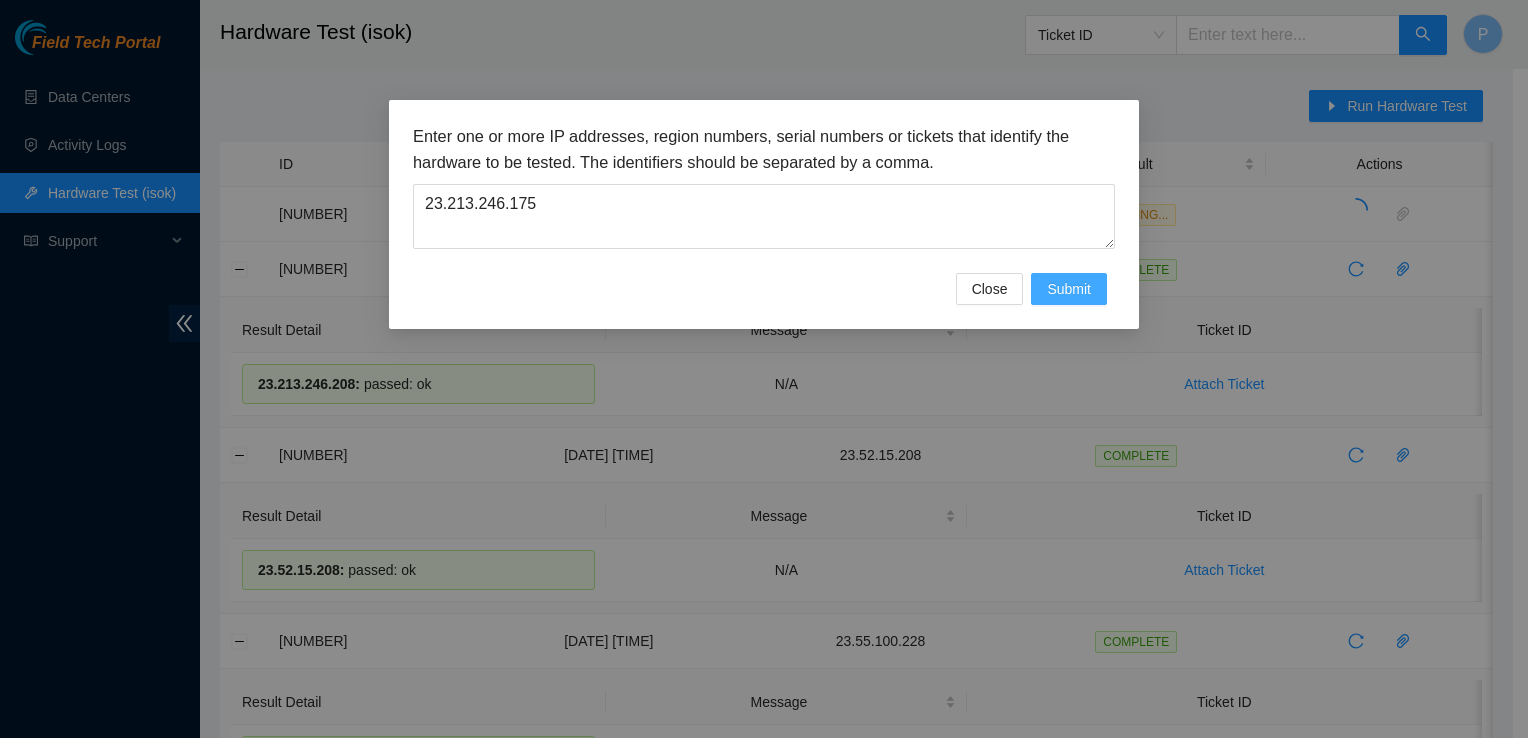 click on "Submit" at bounding box center (1069, 289) 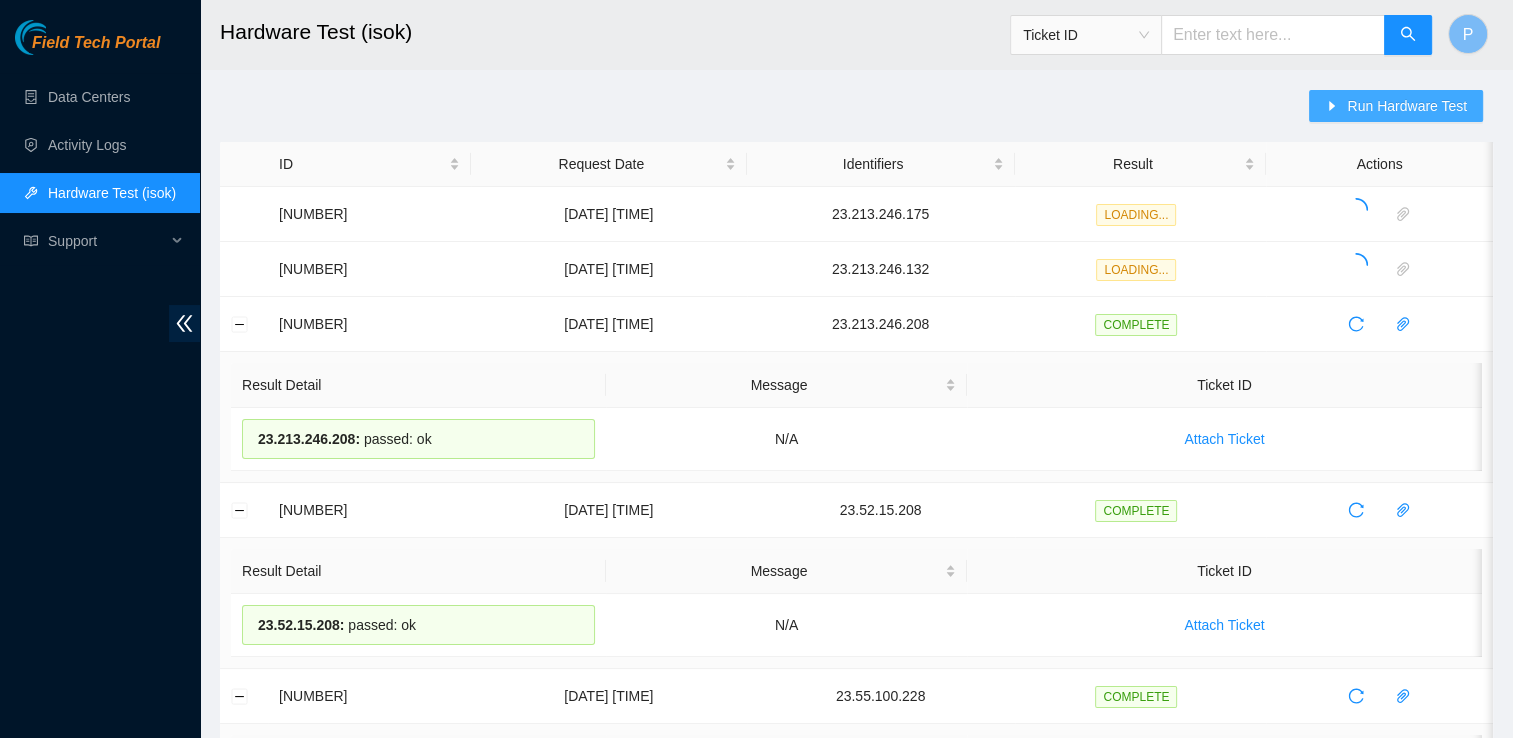 click on "Run Hardware Test" at bounding box center [1407, 106] 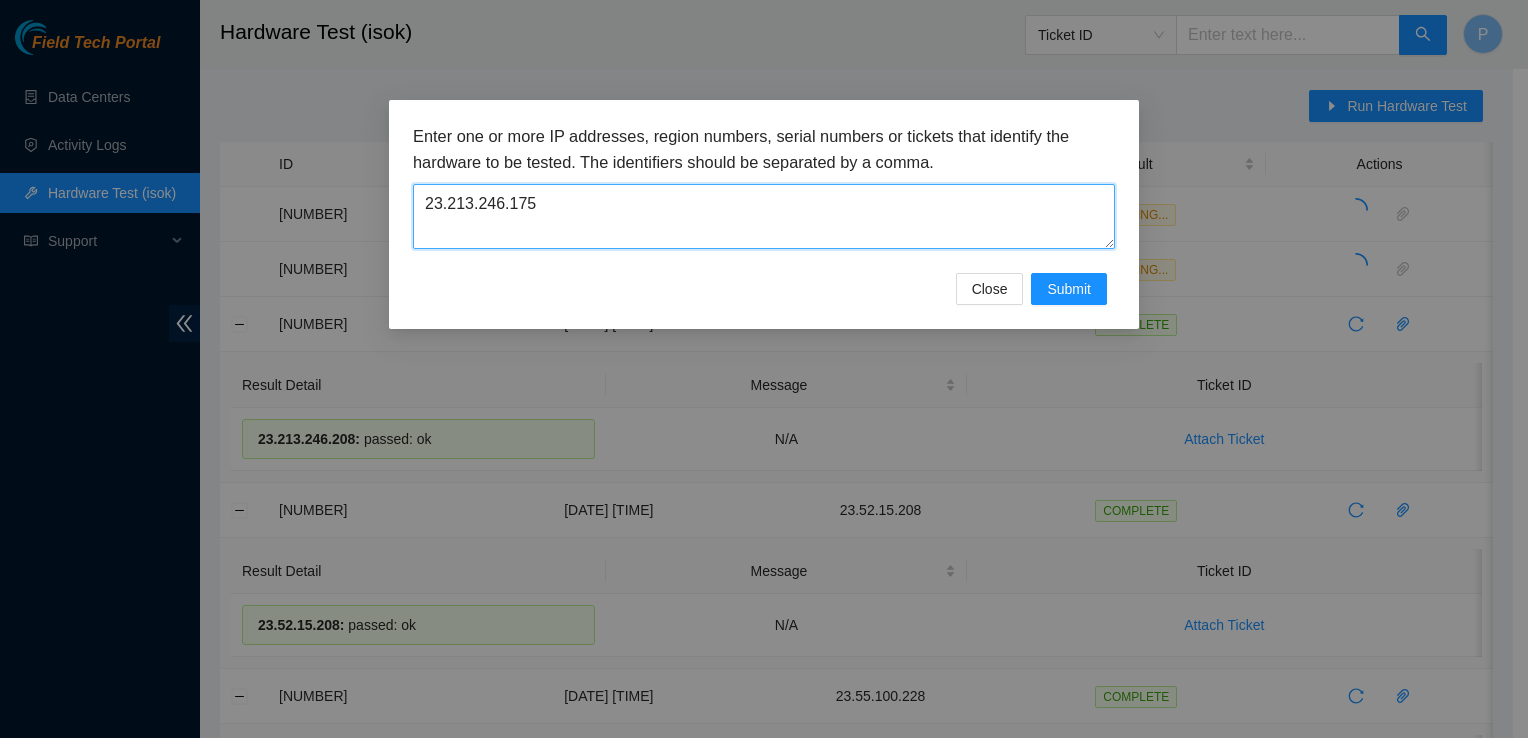 click on "23.213.246.175" at bounding box center [764, 216] 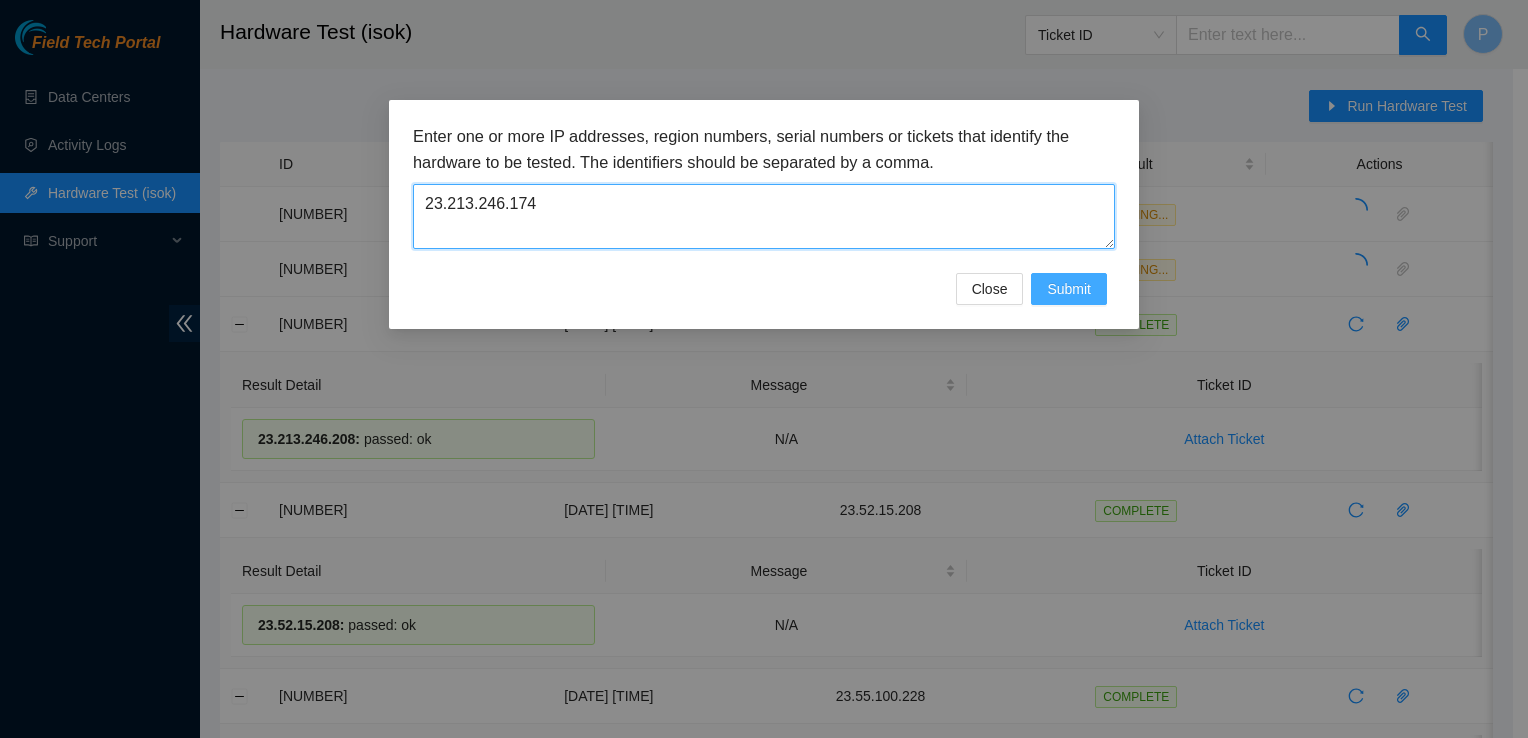 type on "23.213.246.174" 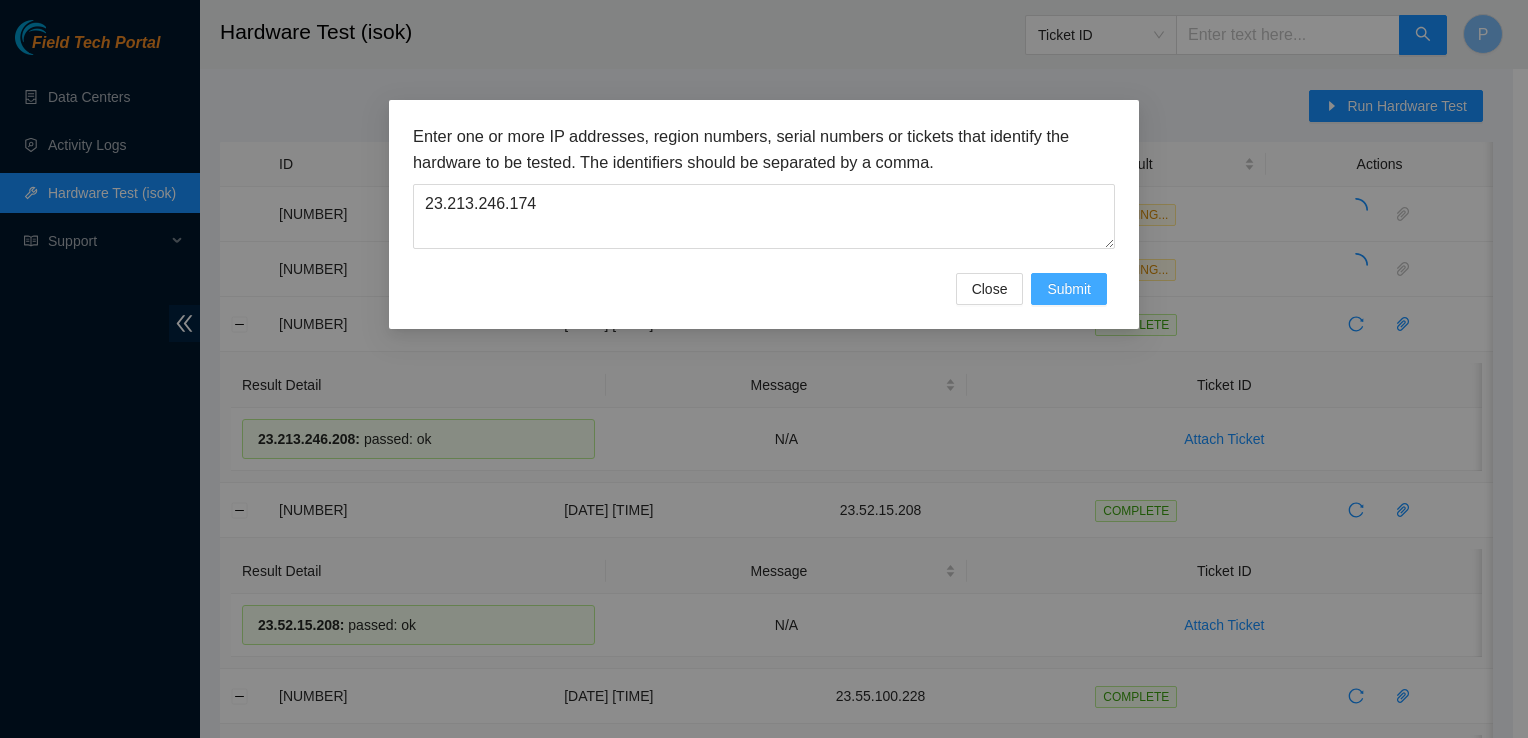 click on "Submit" at bounding box center (1069, 289) 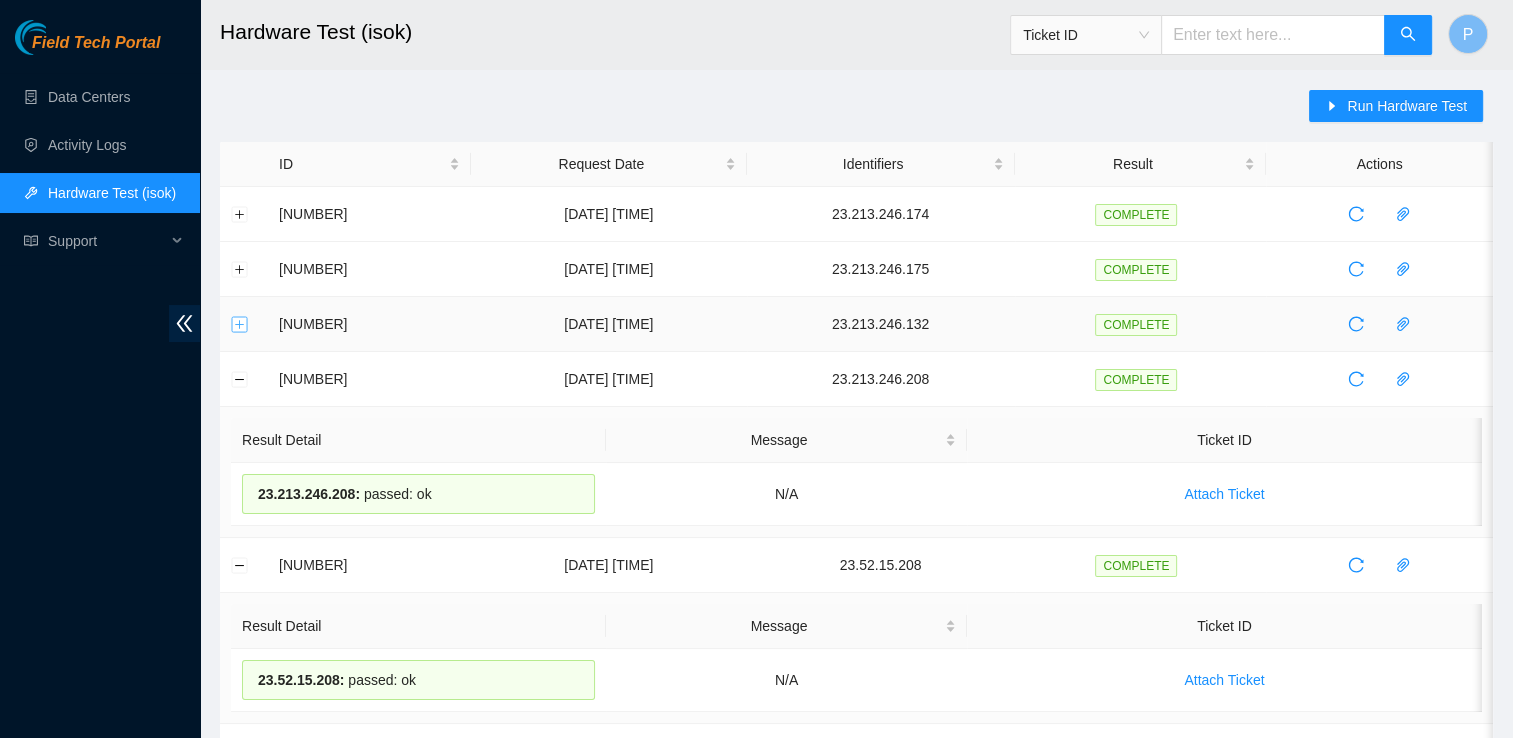 click at bounding box center (240, 324) 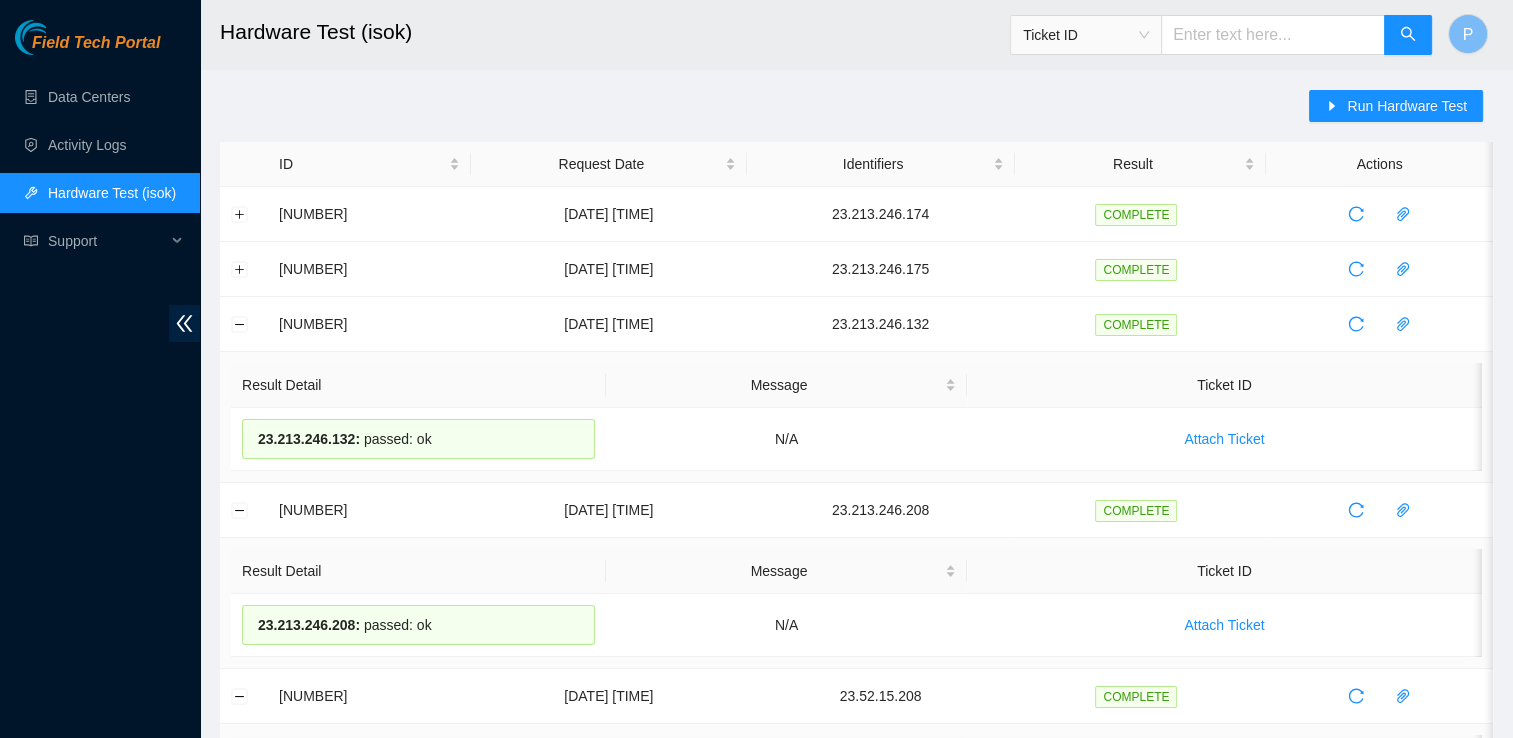 drag, startPoint x: 500, startPoint y: 446, endPoint x: 237, endPoint y: 381, distance: 270.91327 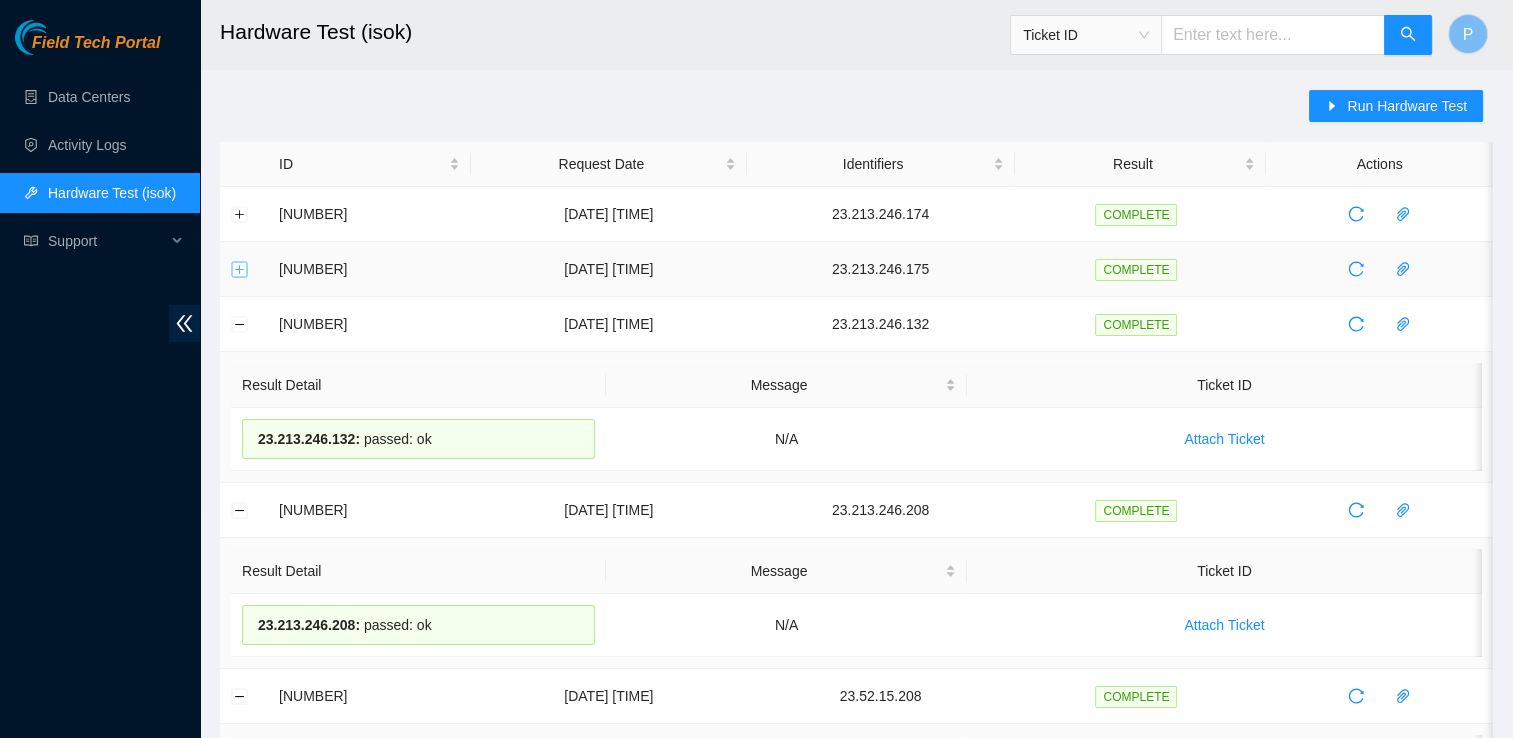 click at bounding box center (240, 269) 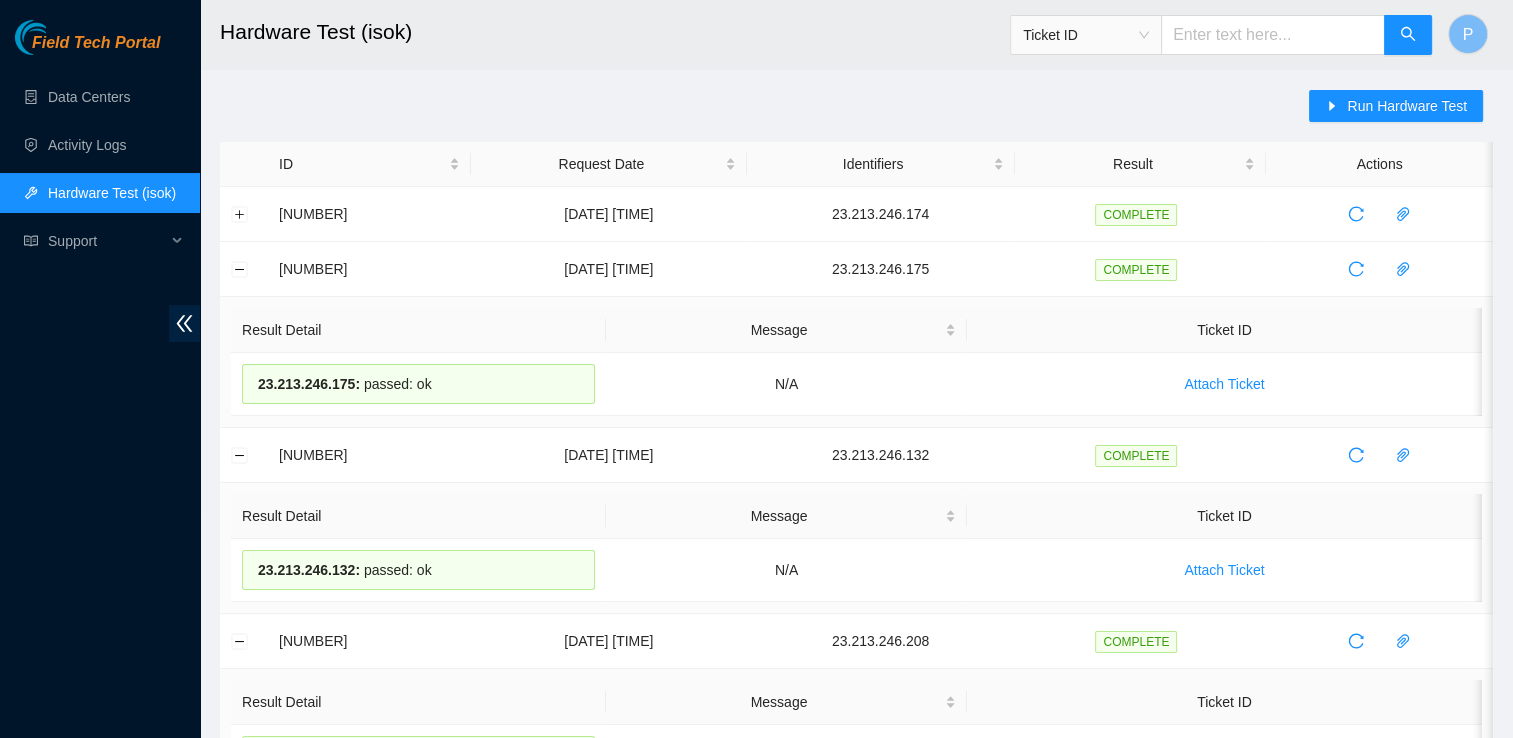drag, startPoint x: 459, startPoint y: 381, endPoint x: 231, endPoint y: 343, distance: 231.14497 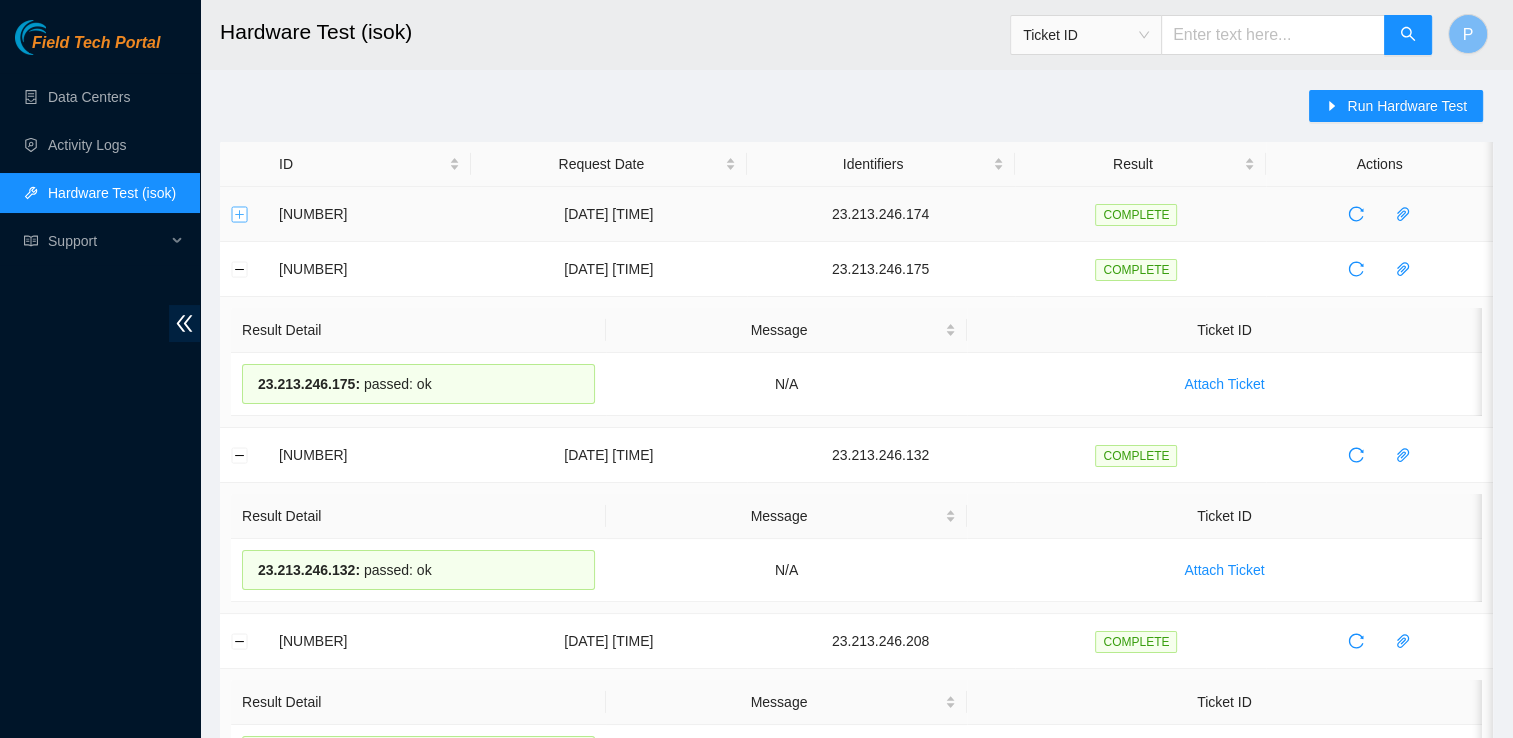 click at bounding box center (240, 214) 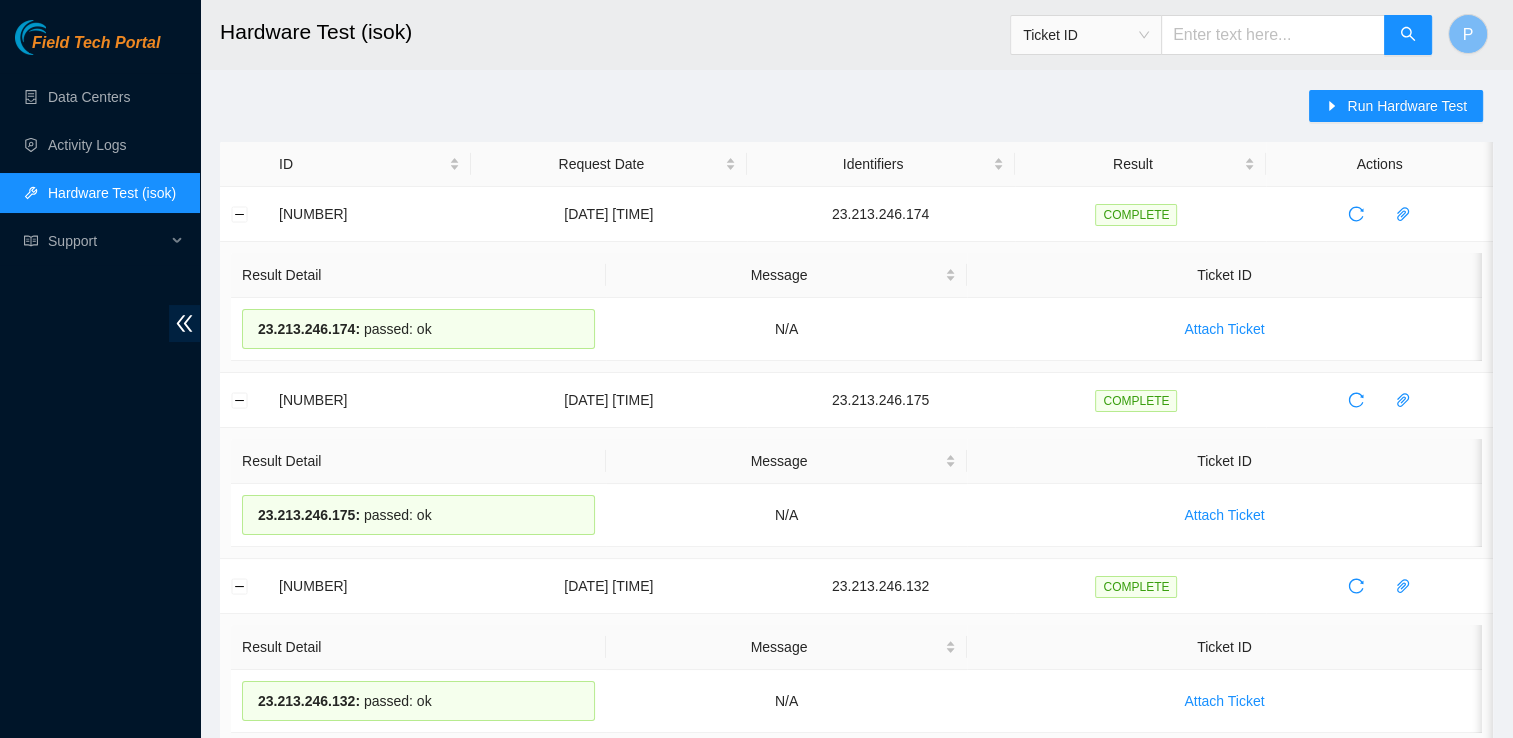drag, startPoint x: 480, startPoint y: 337, endPoint x: 240, endPoint y: 280, distance: 246.6759 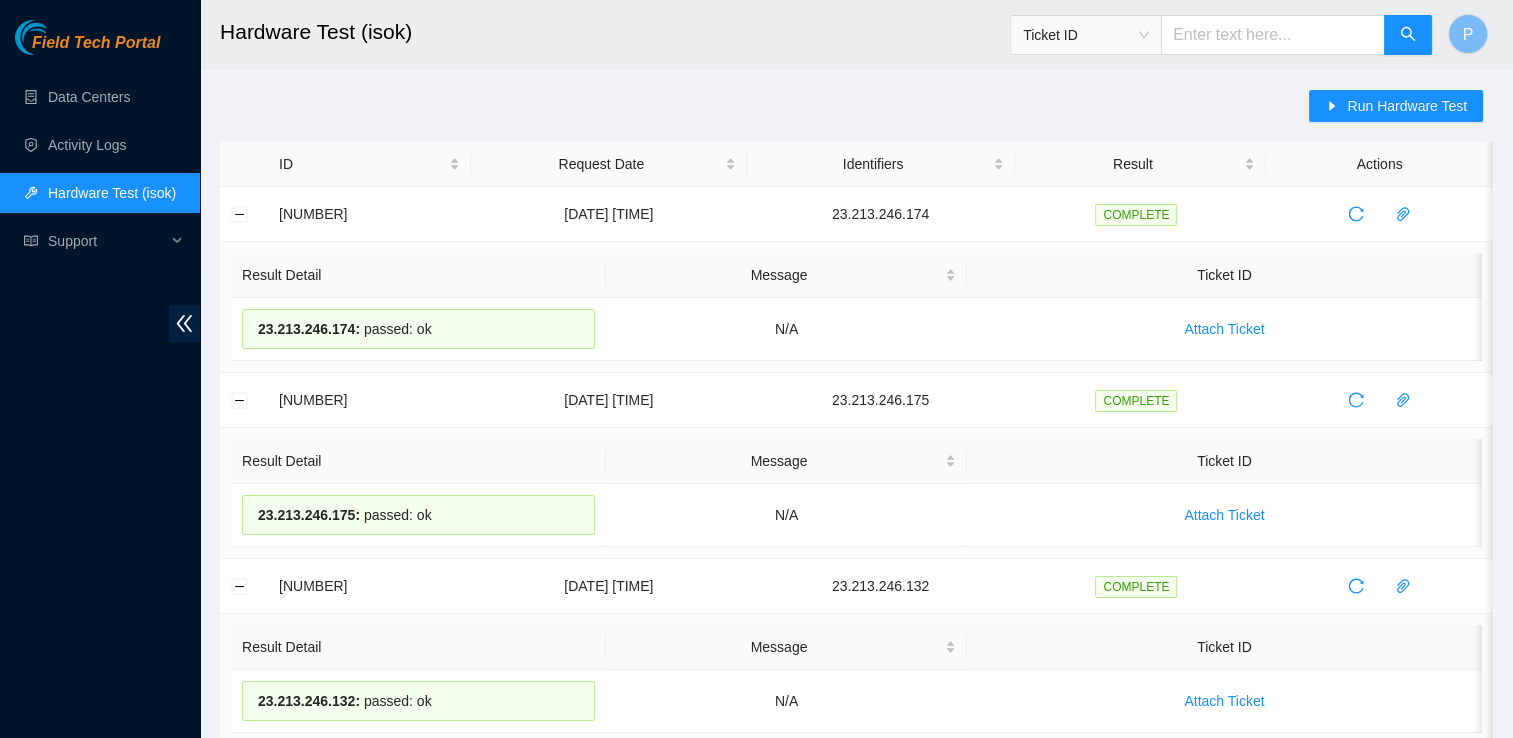 drag, startPoint x: 809, startPoint y: 71, endPoint x: 816, endPoint y: 42, distance: 29.832869 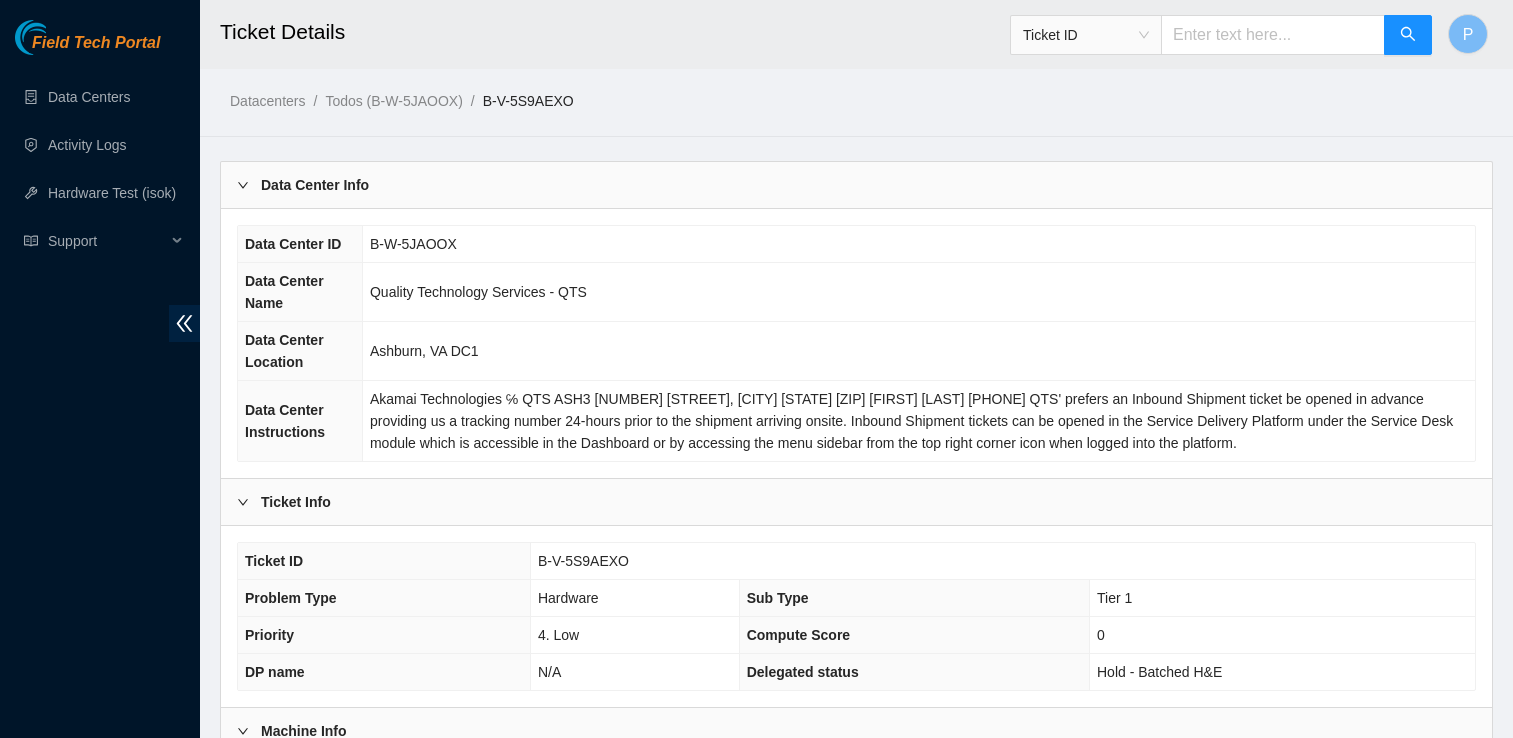 scroll, scrollTop: 496, scrollLeft: 0, axis: vertical 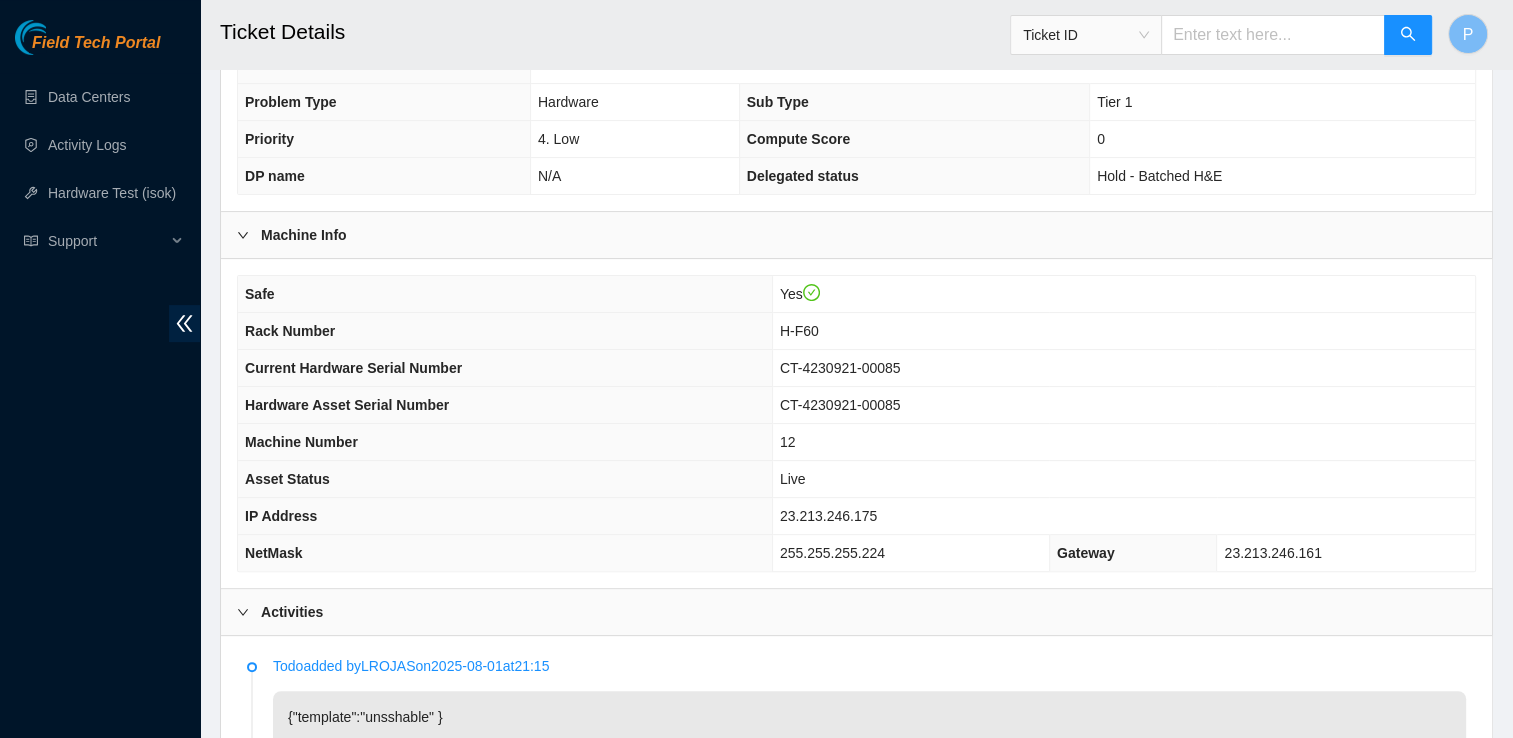 click on "23.213.246.175" at bounding box center [1123, 516] 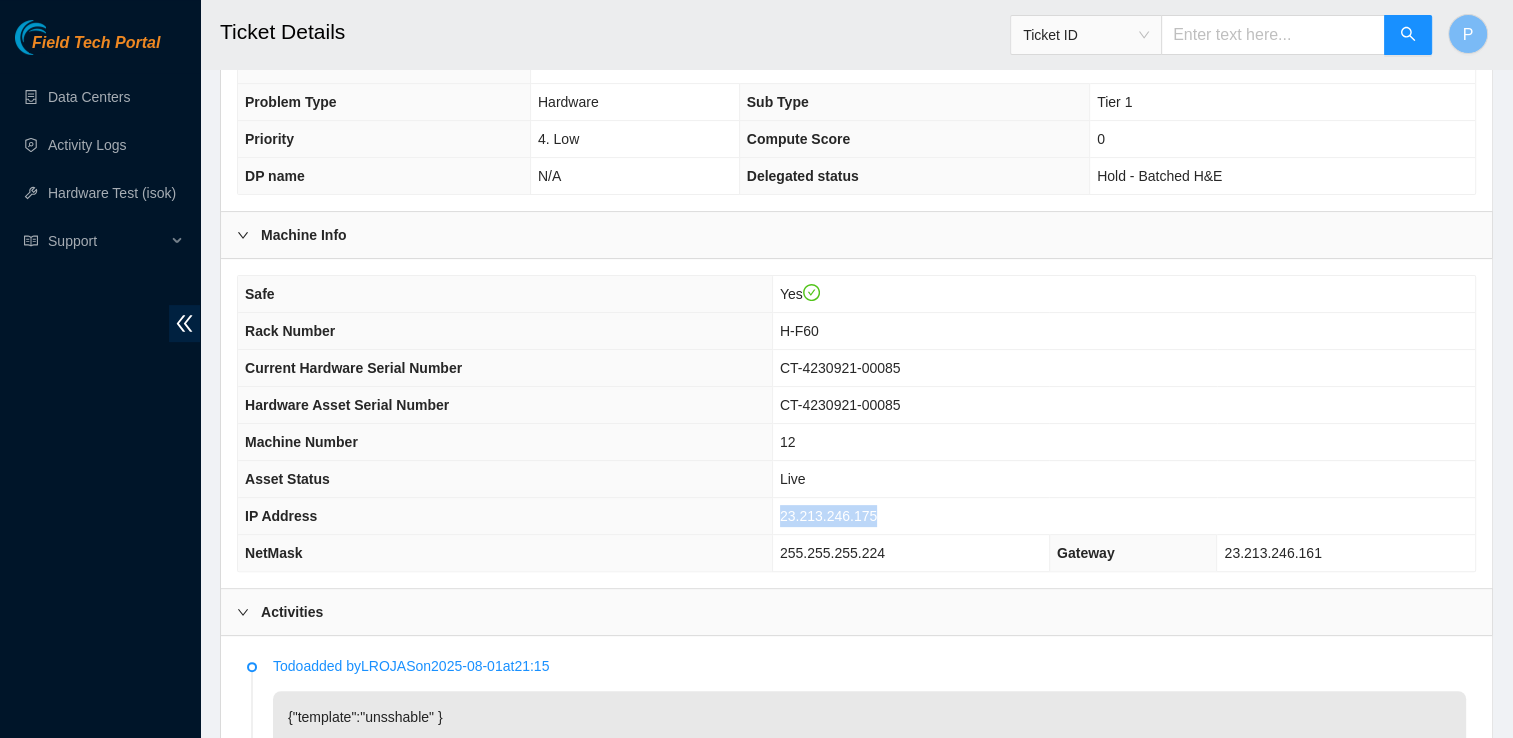 click on "23.213.246.175" at bounding box center [828, 516] 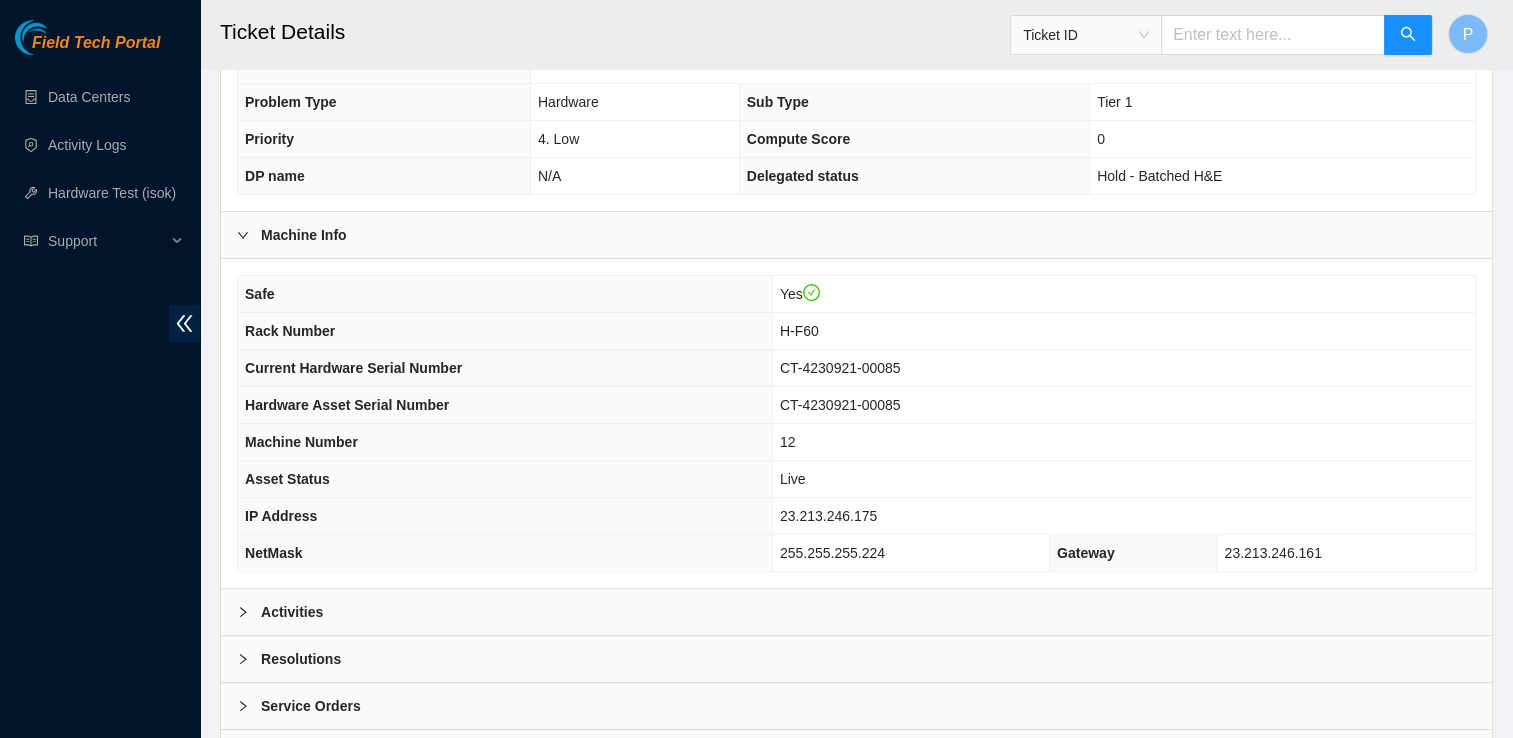 scroll, scrollTop: 590, scrollLeft: 0, axis: vertical 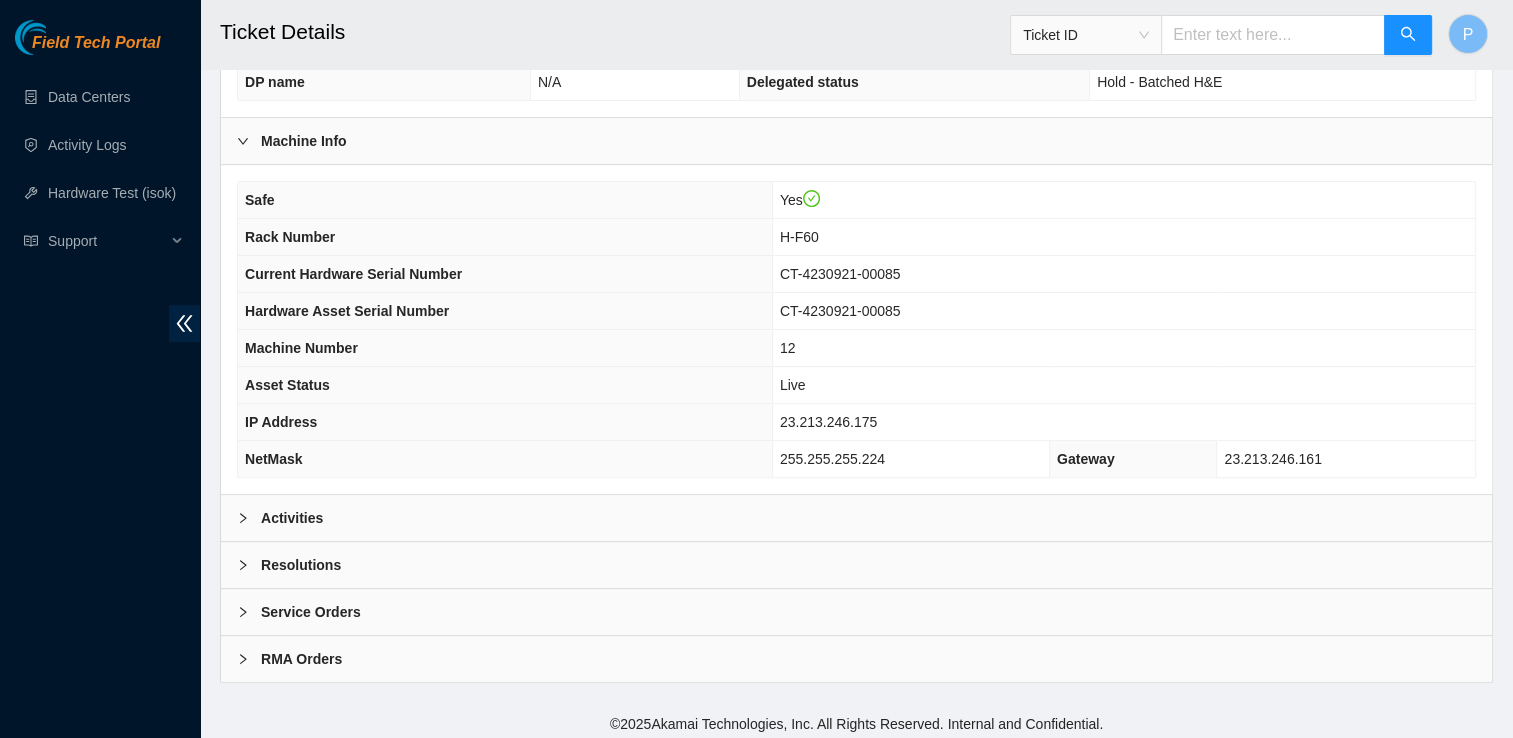click on "Resolutions" at bounding box center [301, 565] 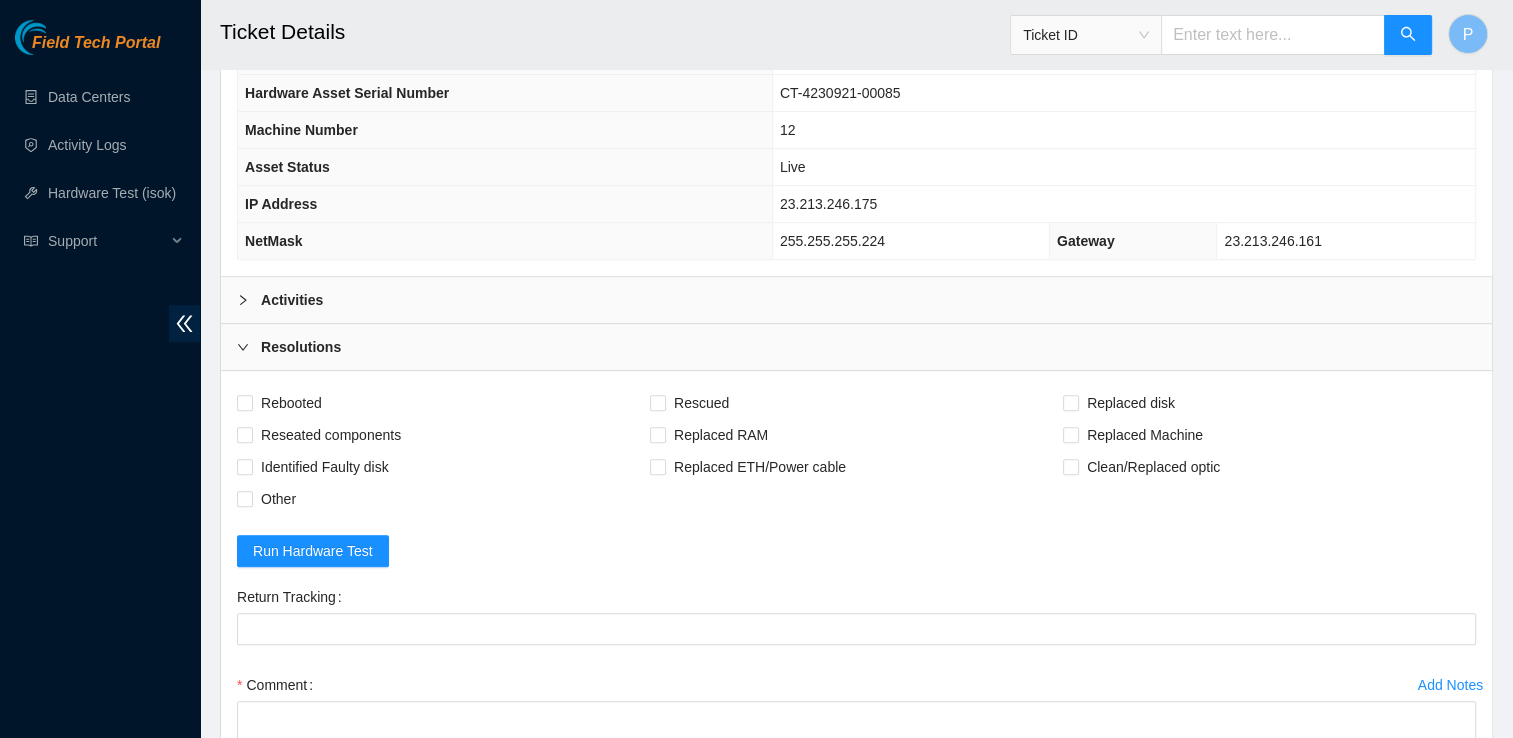scroll, scrollTop: 824, scrollLeft: 0, axis: vertical 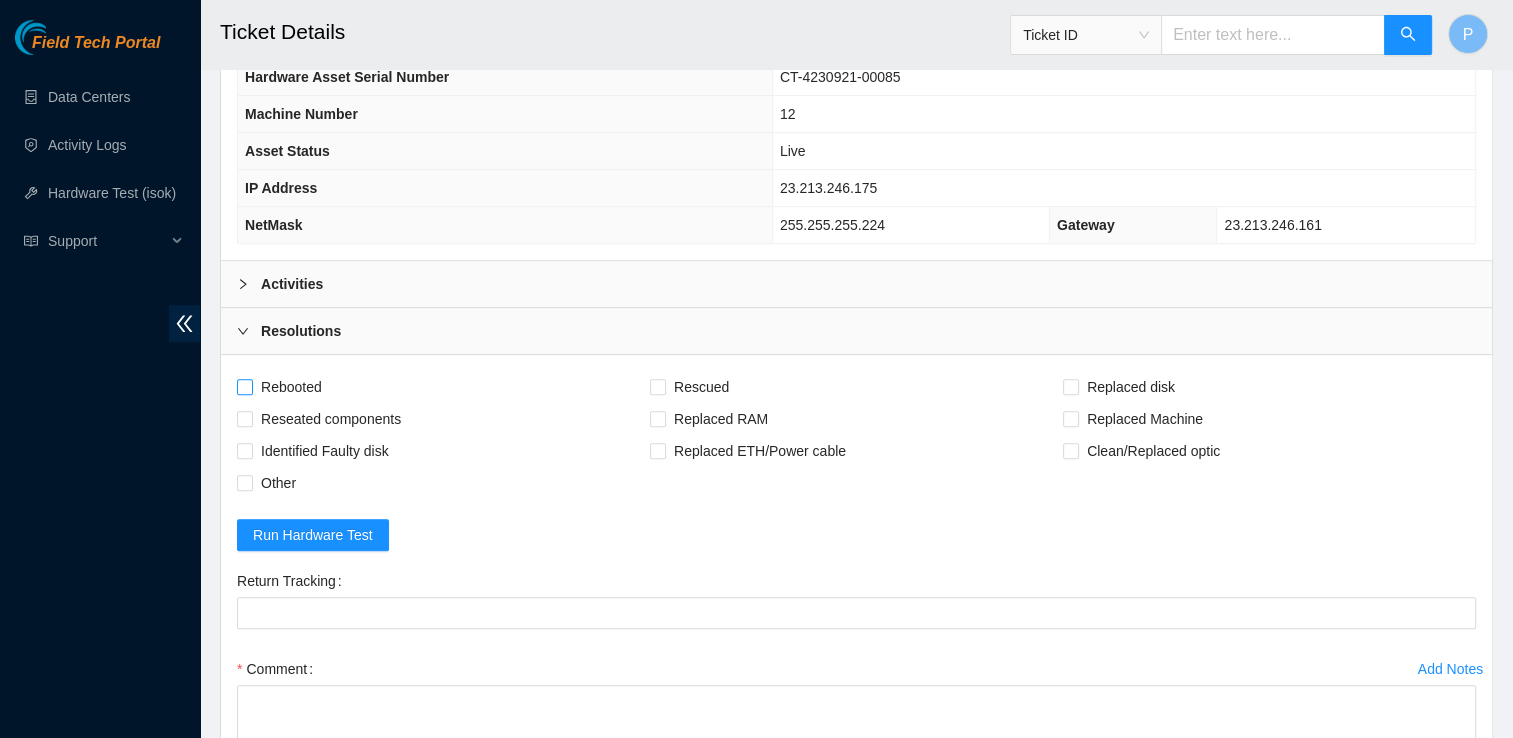 click on "Rebooted" at bounding box center [244, 386] 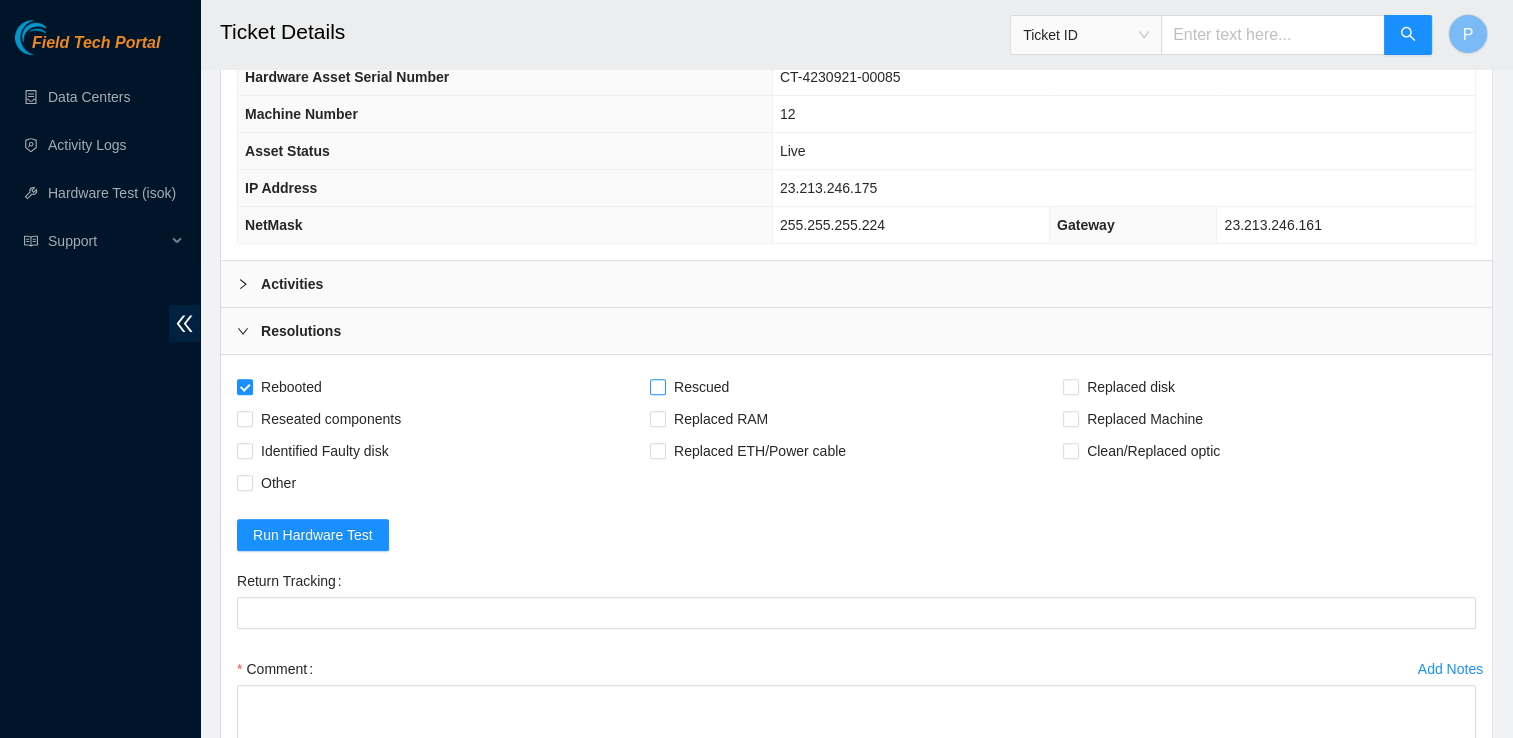 click on "Rescued" at bounding box center [657, 386] 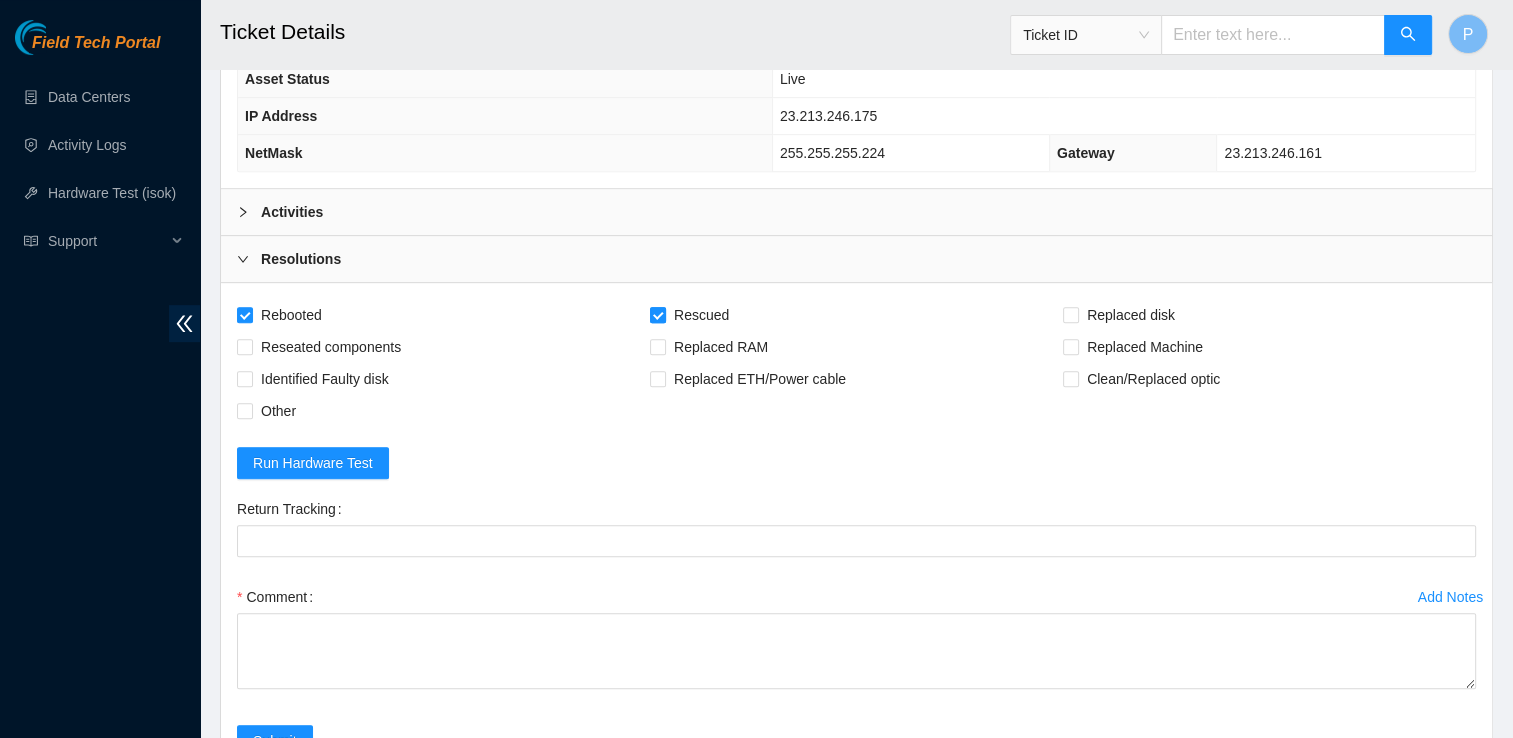 scroll, scrollTop: 991, scrollLeft: 0, axis: vertical 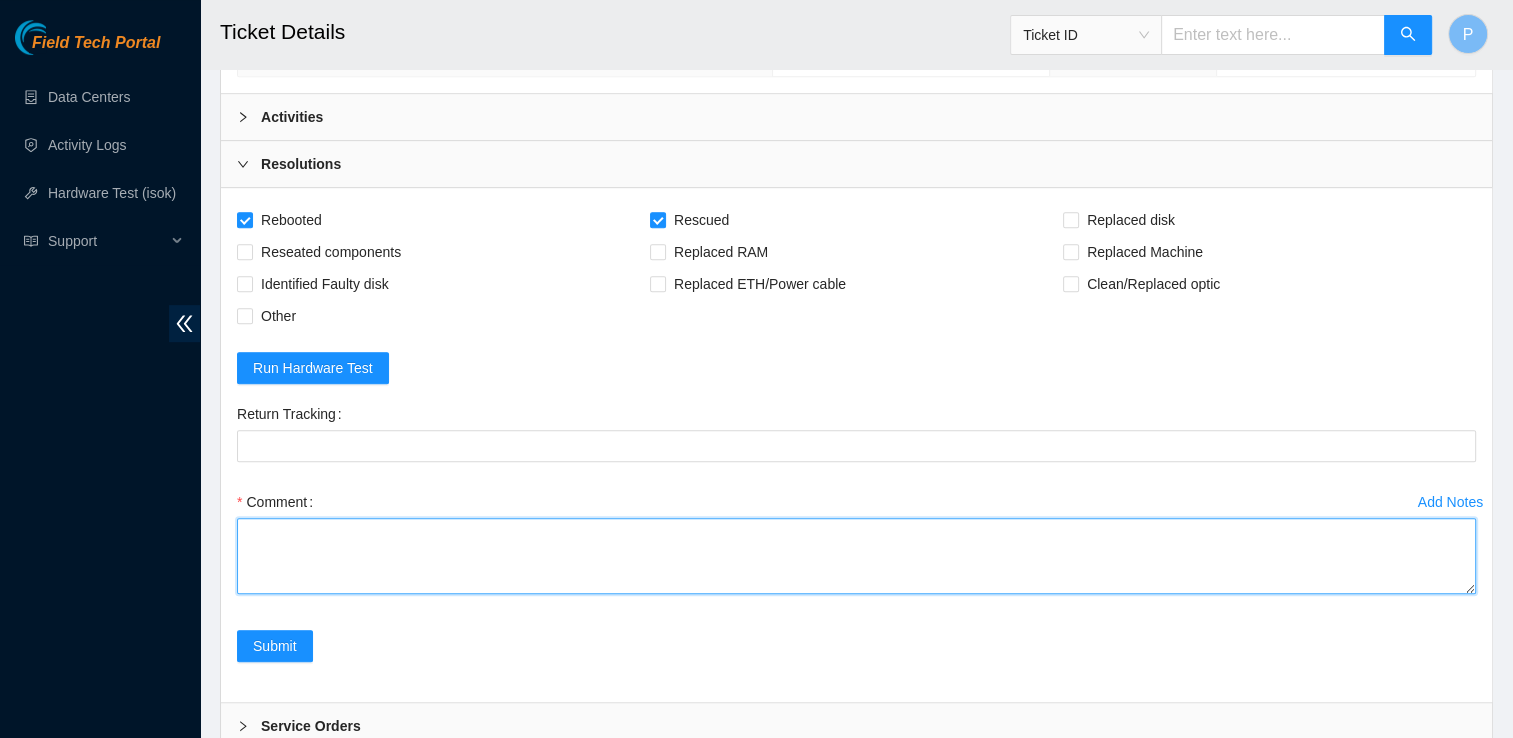 click on "Comment" at bounding box center (856, 556) 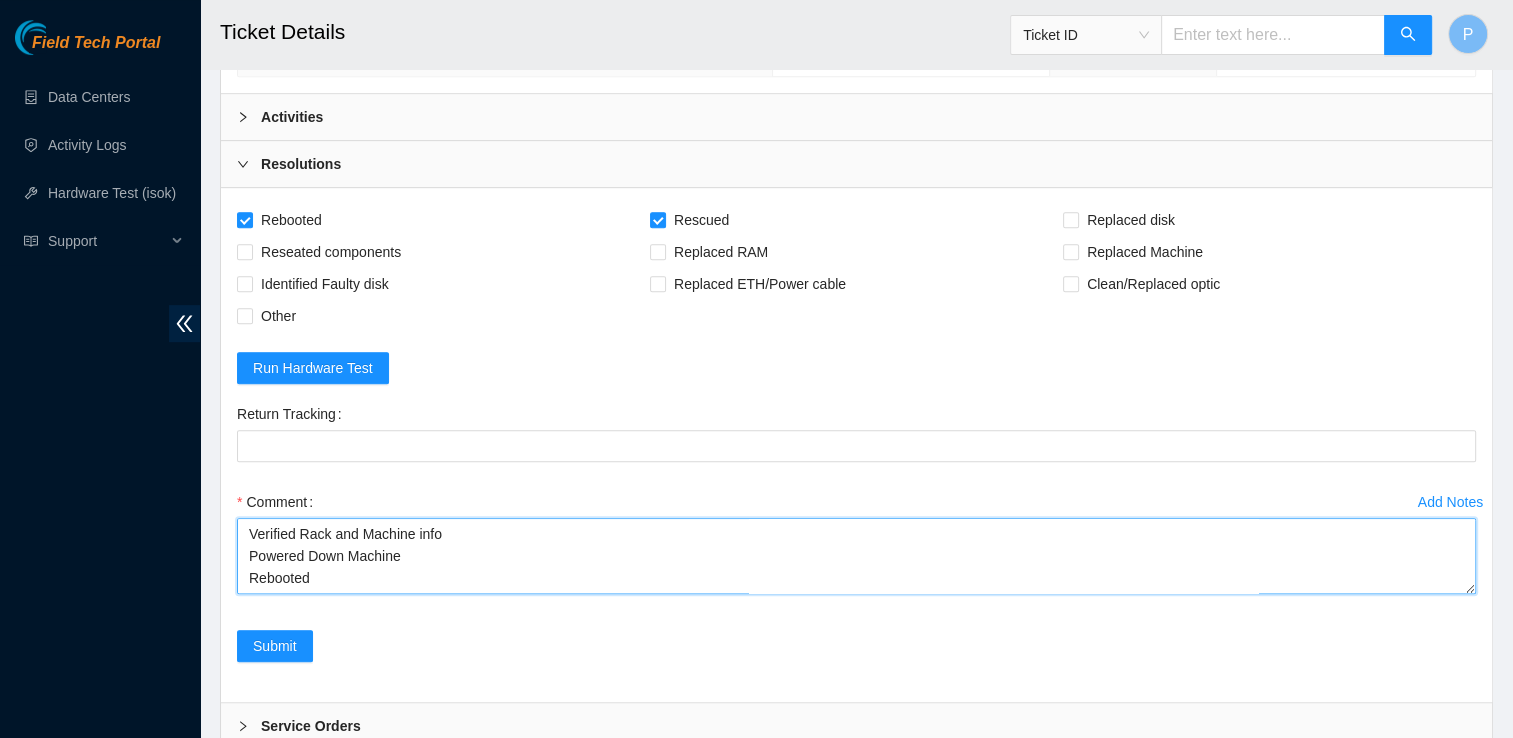 scroll, scrollTop: 104, scrollLeft: 0, axis: vertical 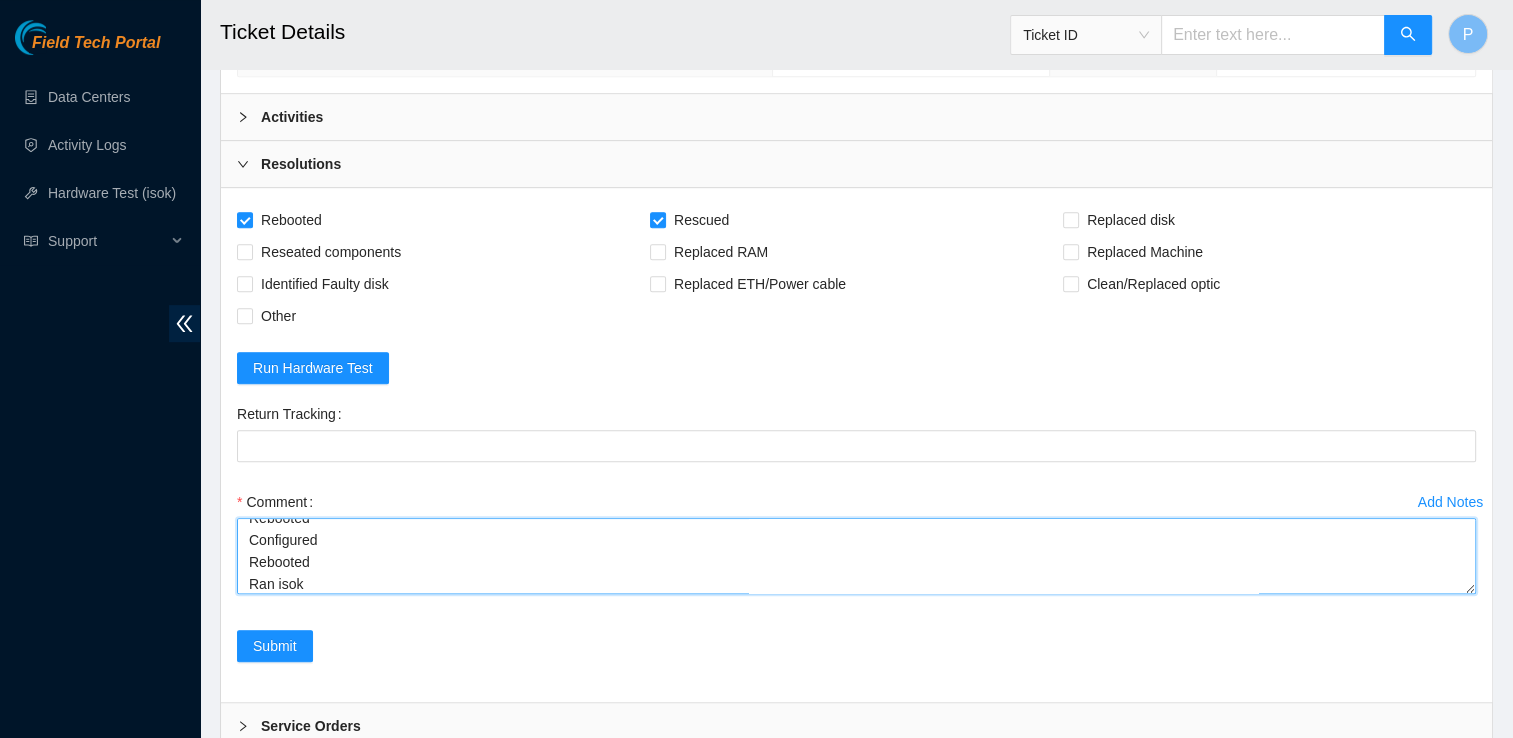 paste on "Result Detail
Message
Ticket ID
23.213.246.175 :   passed: ok" 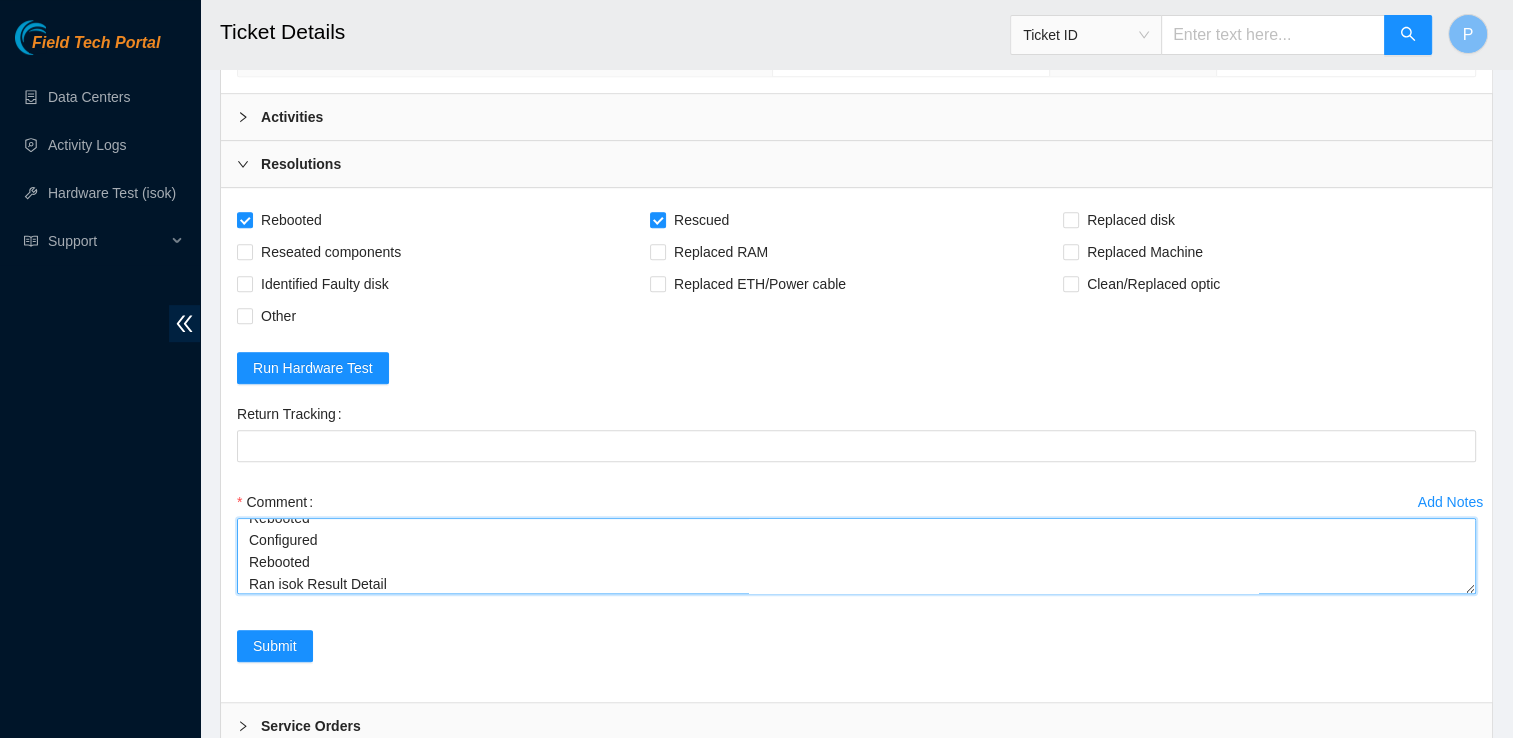 scroll, scrollTop: 170, scrollLeft: 0, axis: vertical 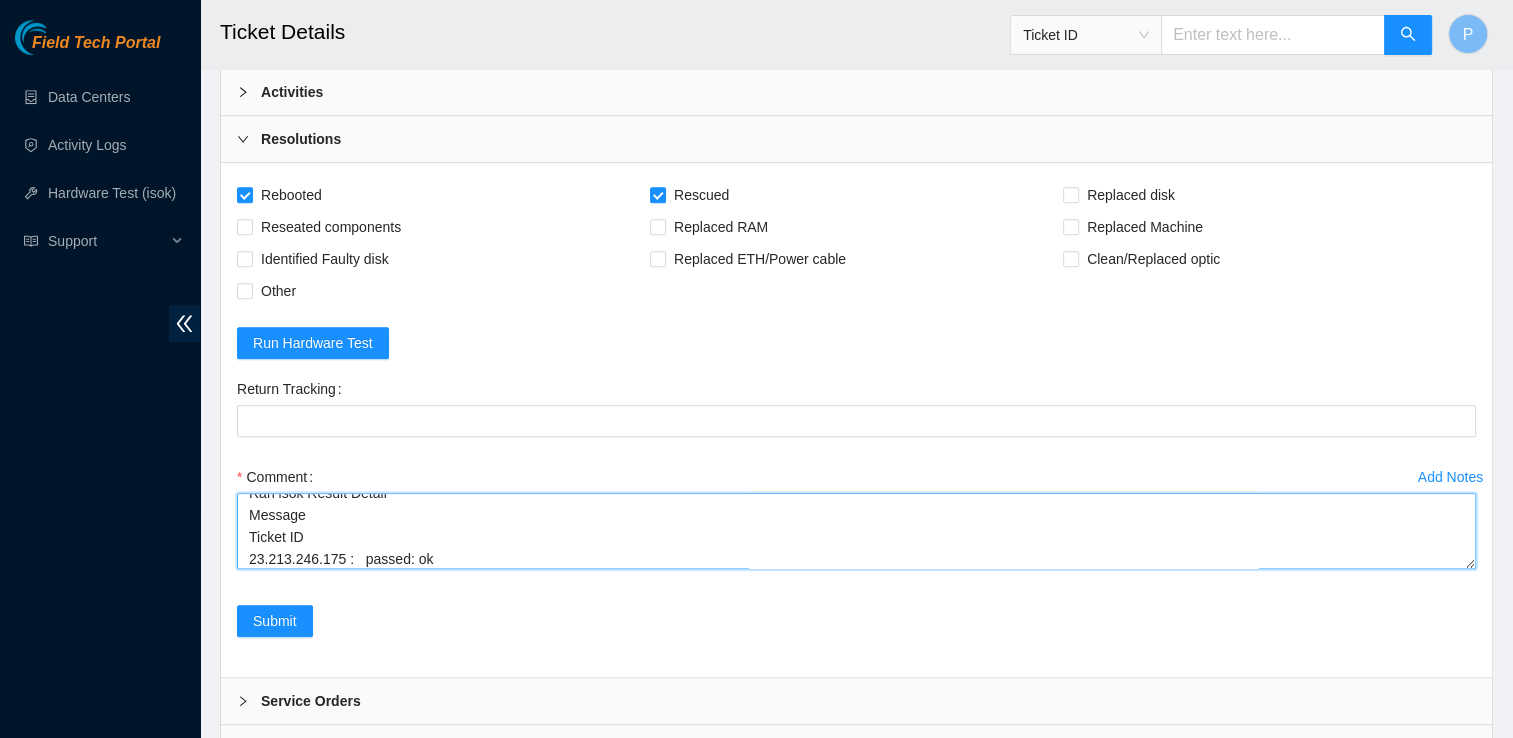 type on "Verified Rack and Machine info
Powered Down Machine
Rebooted
Rescued
Rebooted
Configured
Rebooted
Ran isok Result Detail
Message
Ticket ID
23.213.246.175 :   passed: ok" 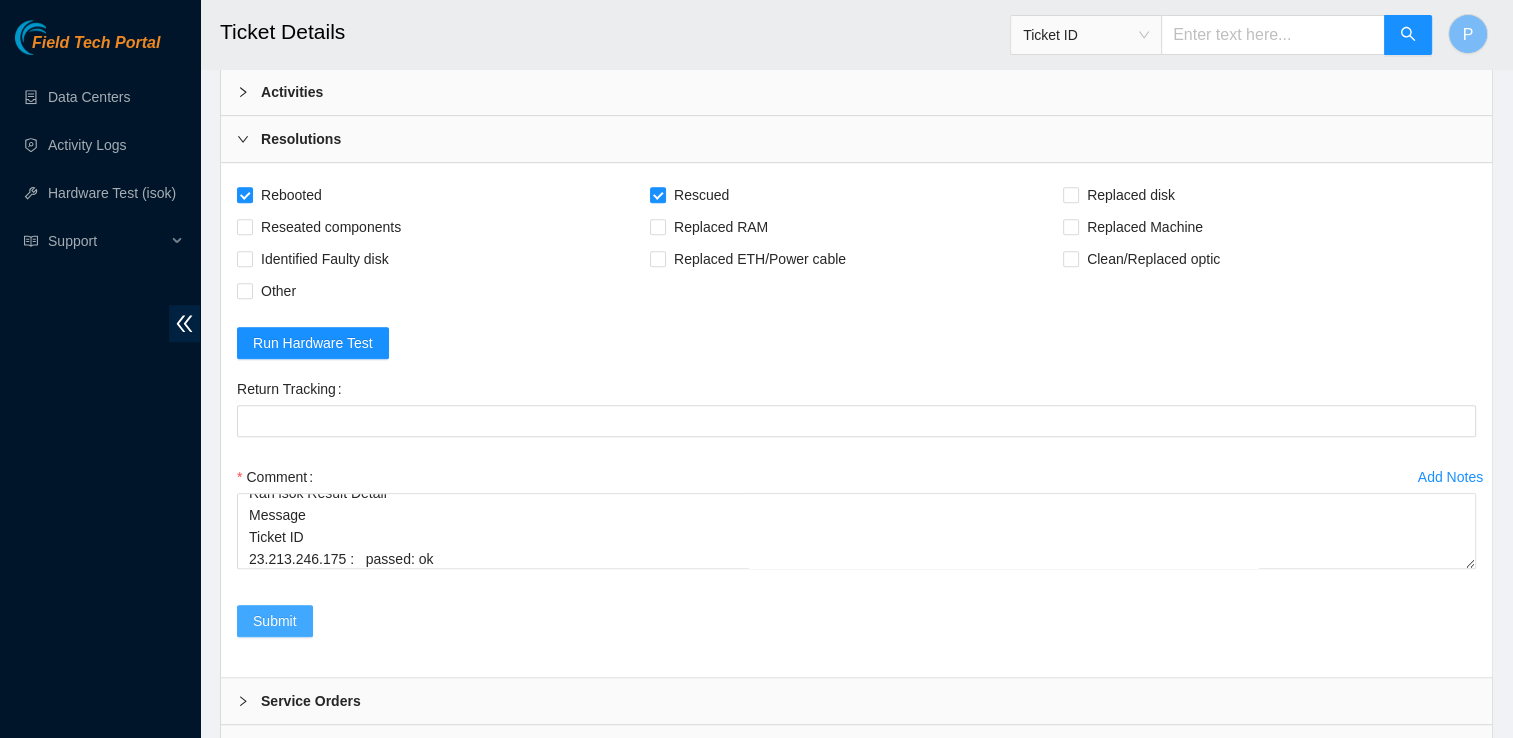 click on "Submit" at bounding box center [275, 621] 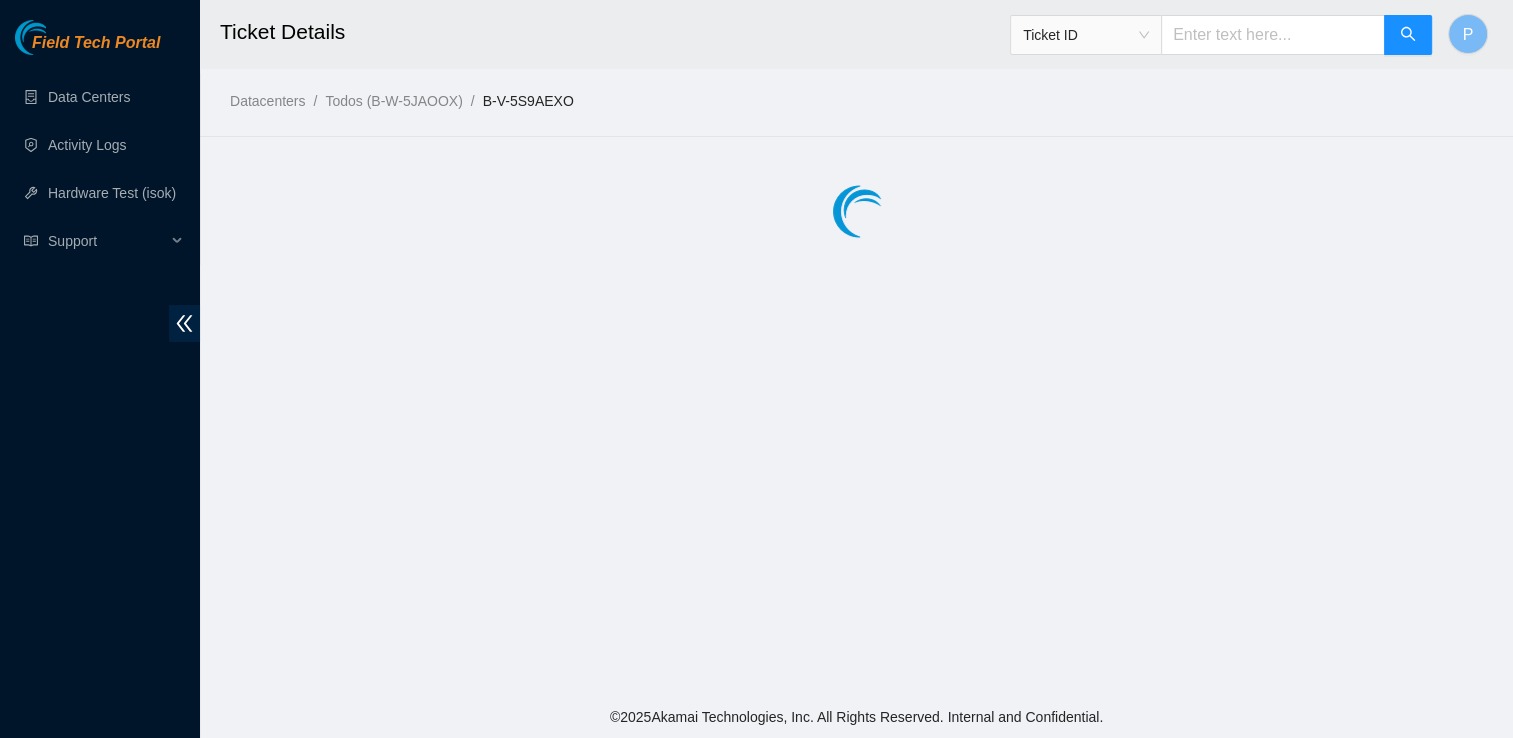 scroll, scrollTop: 0, scrollLeft: 0, axis: both 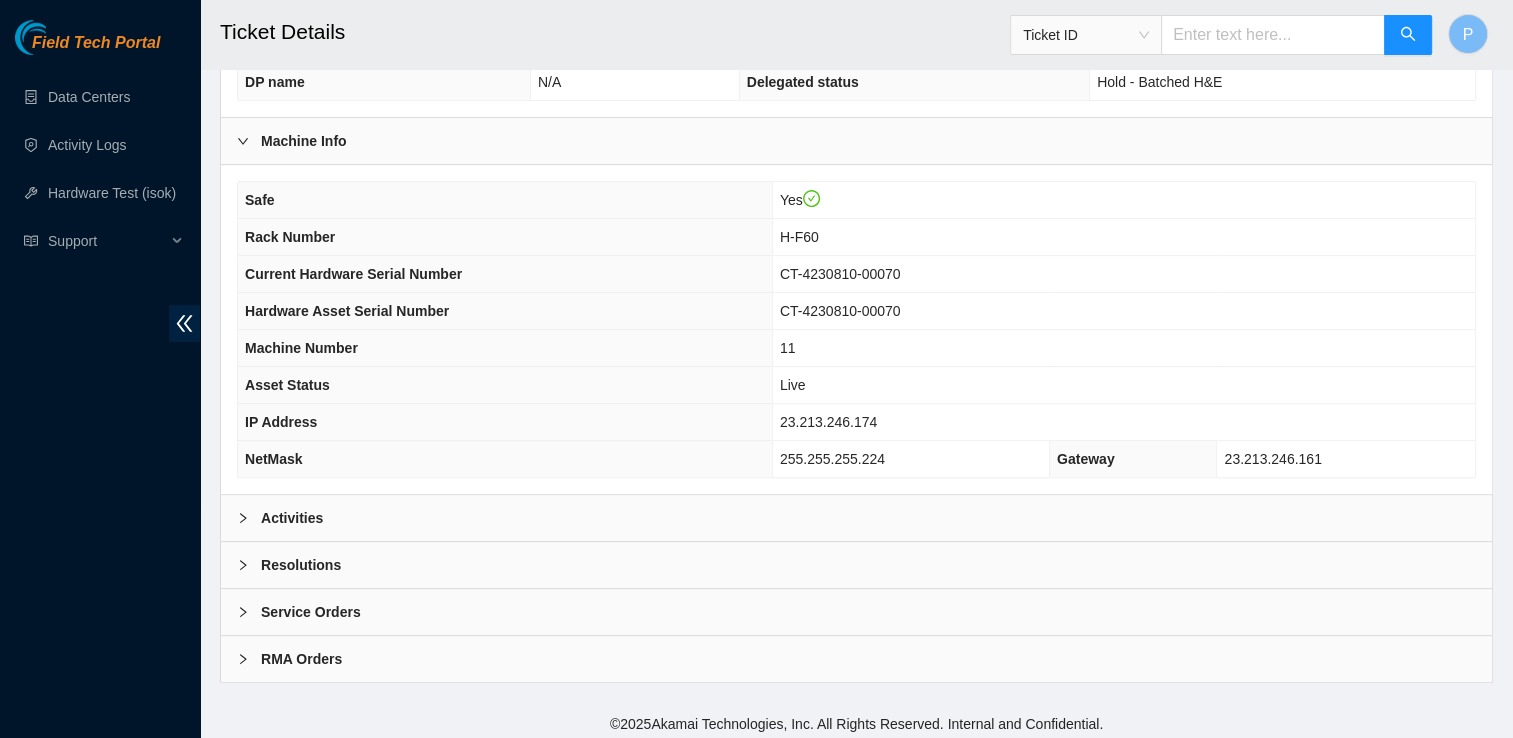 click on "23.213.246.174" at bounding box center [1123, 422] 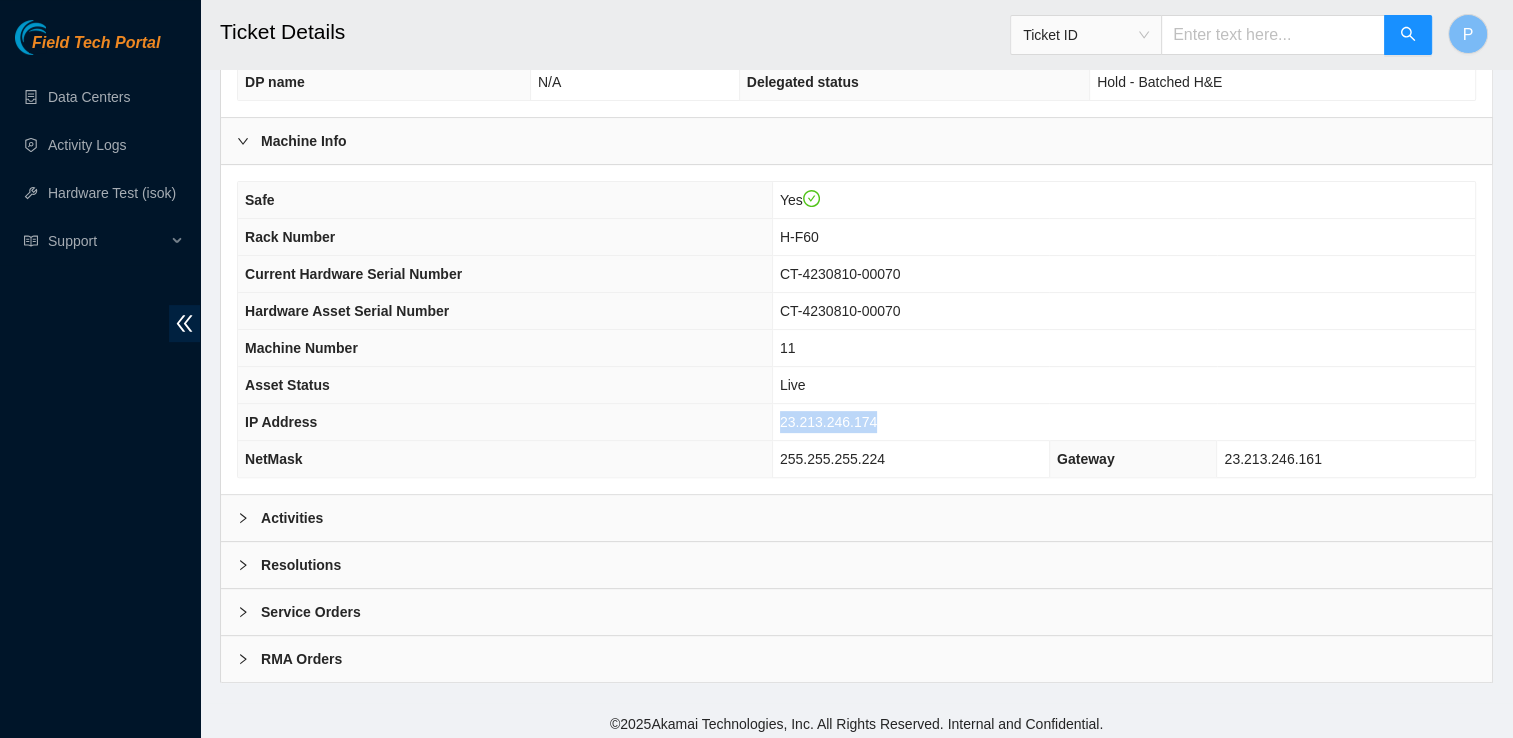 click on "23.213.246.174" at bounding box center (828, 422) 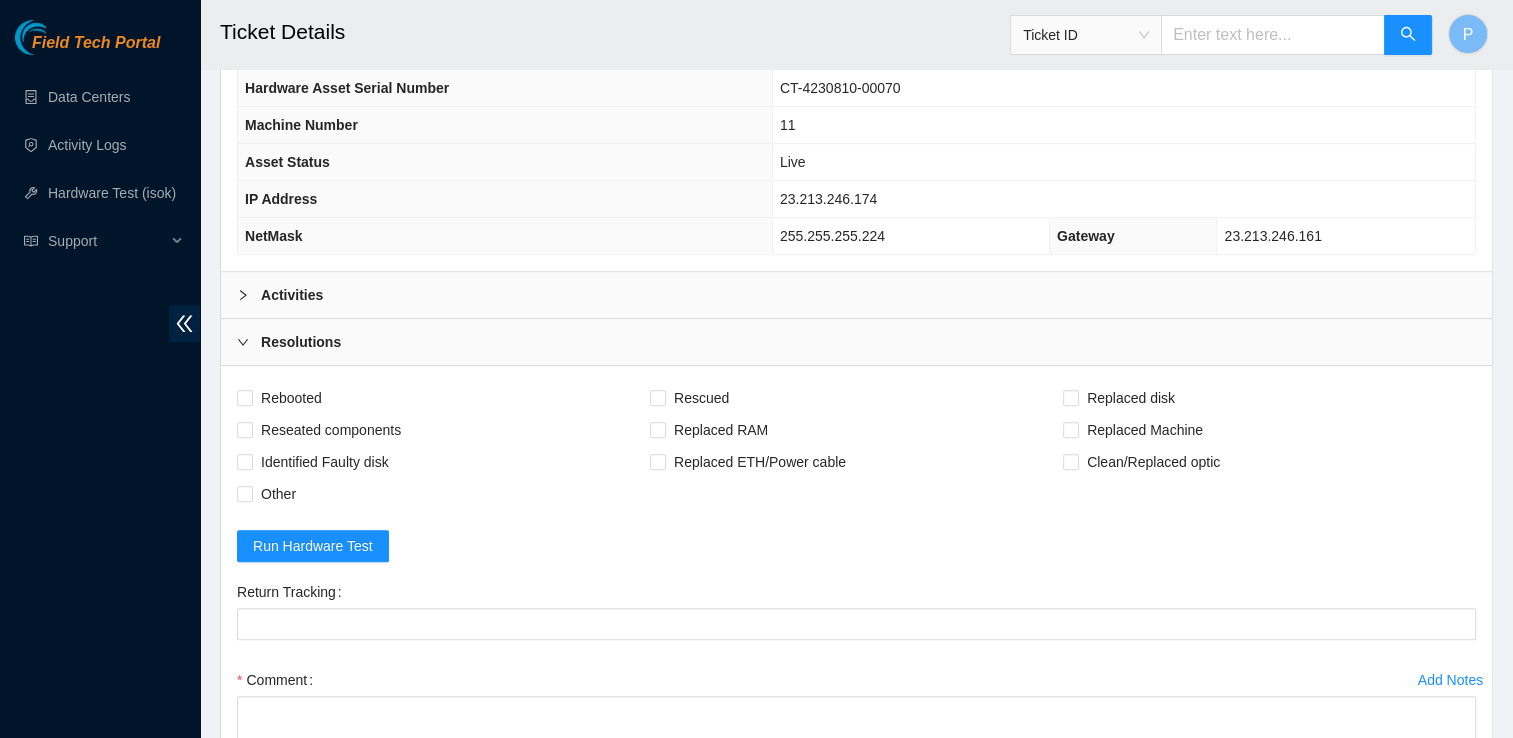 scroll, scrollTop: 824, scrollLeft: 0, axis: vertical 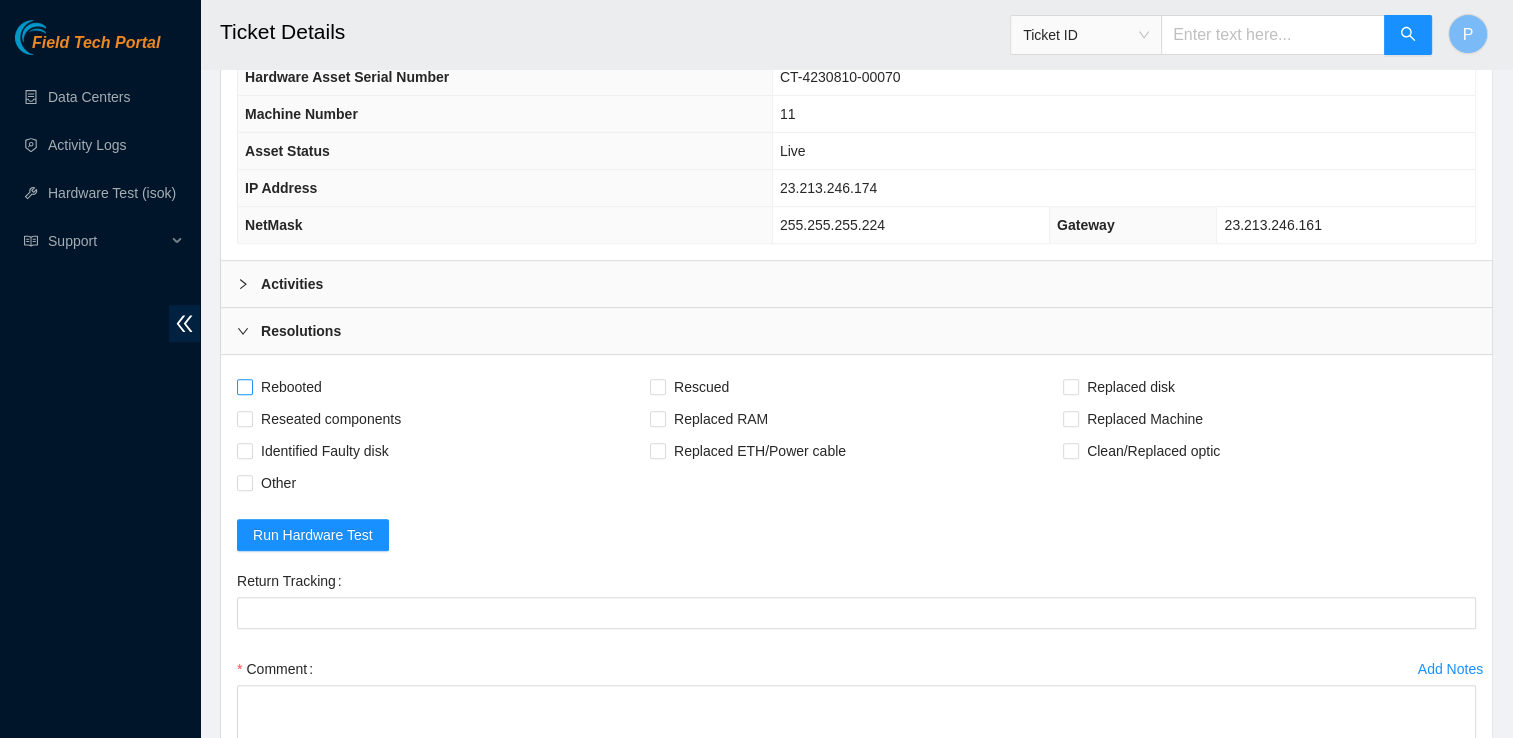 click on "Rebooted" at bounding box center [244, 386] 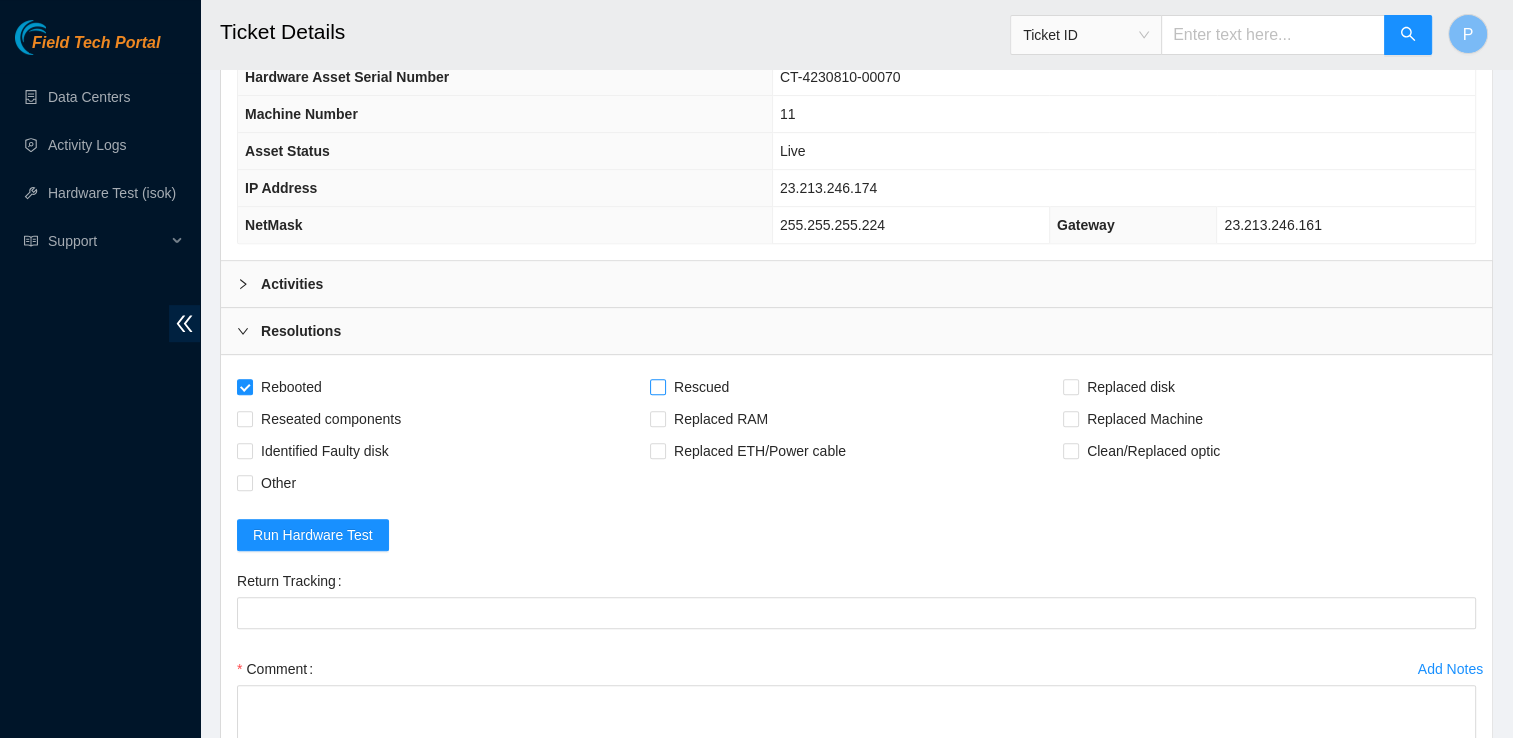 click on "Rescued" at bounding box center (701, 387) 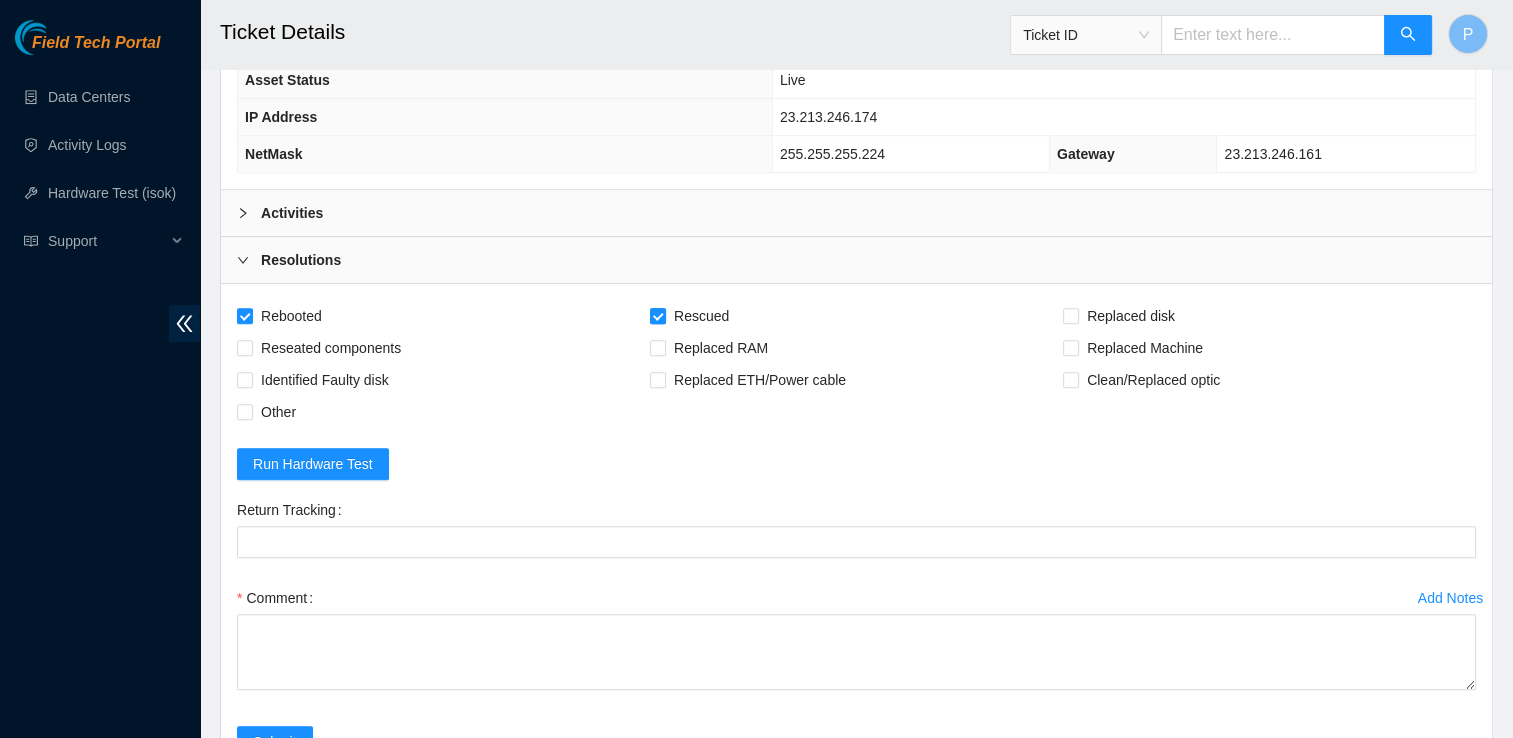 scroll, scrollTop: 932, scrollLeft: 0, axis: vertical 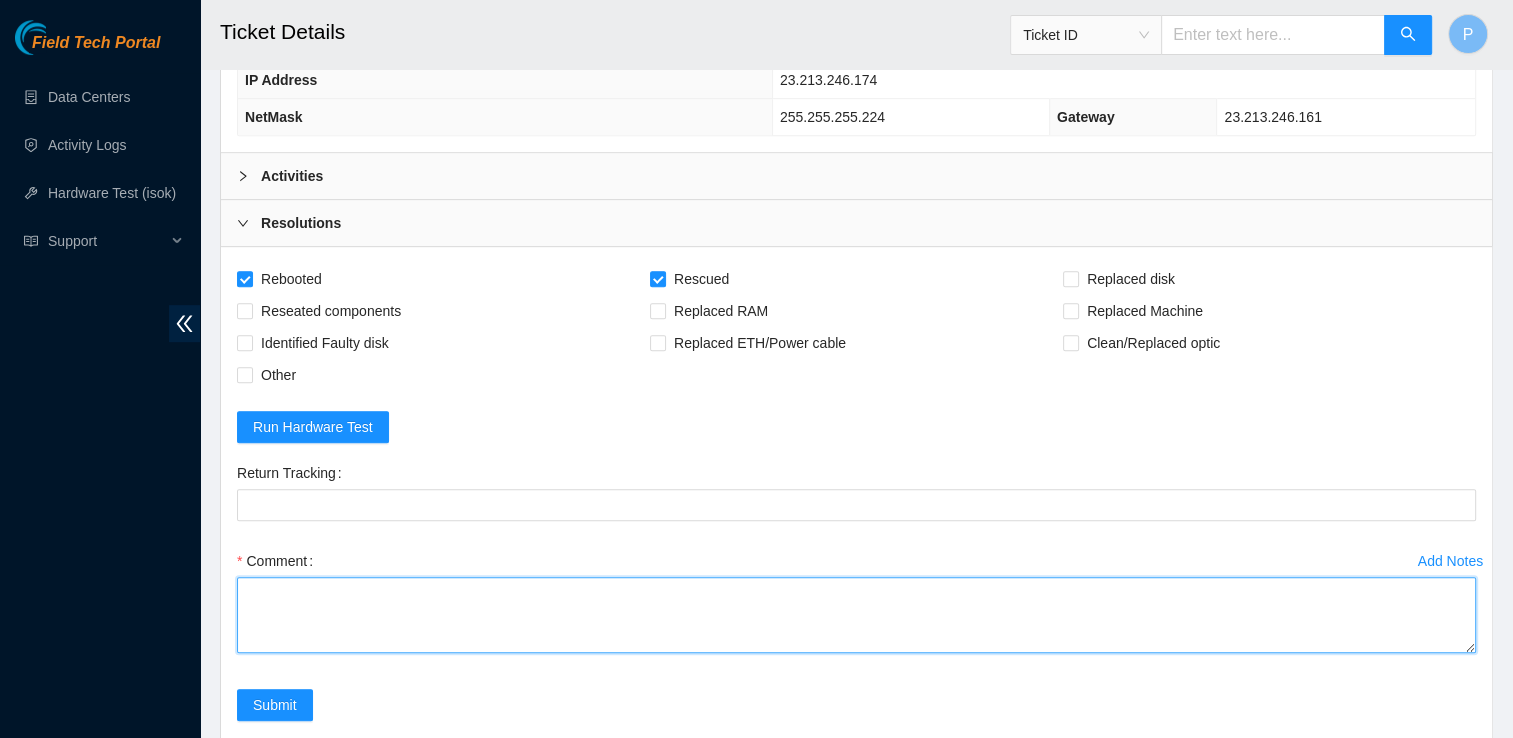 click on "Comment" at bounding box center (856, 615) 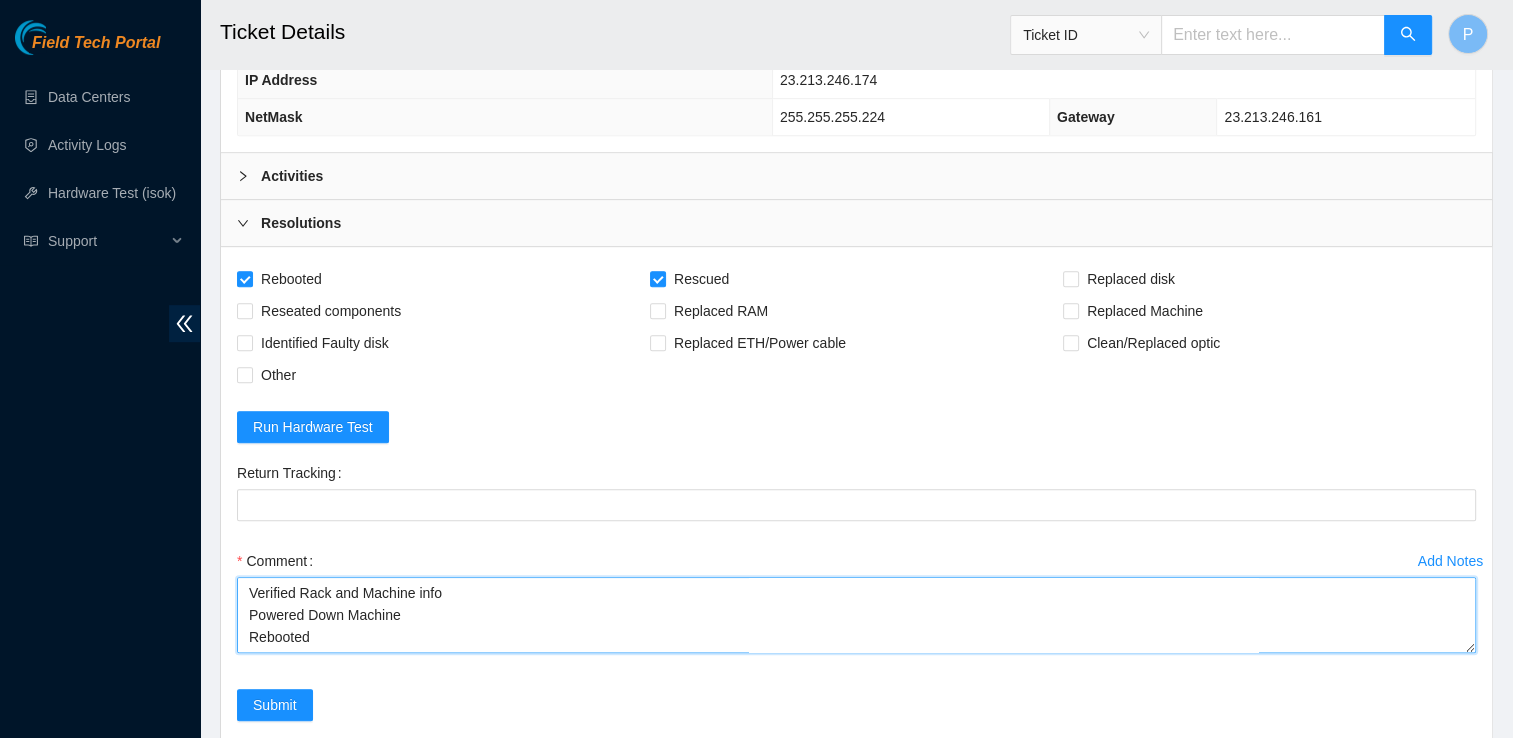 scroll, scrollTop: 104, scrollLeft: 0, axis: vertical 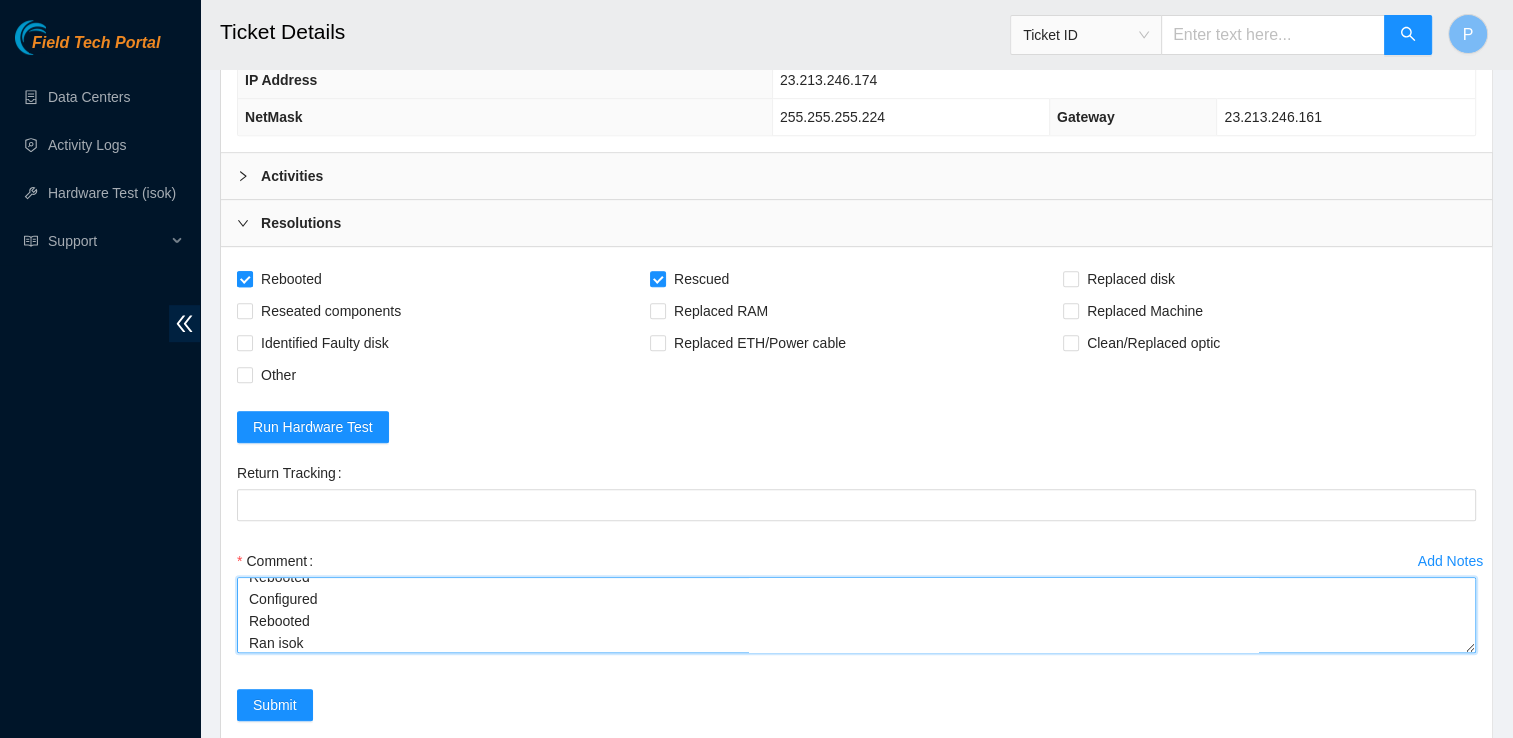 paste on "Result Detail
Message
Ticket ID
23.213.246.174 :   passed: ok" 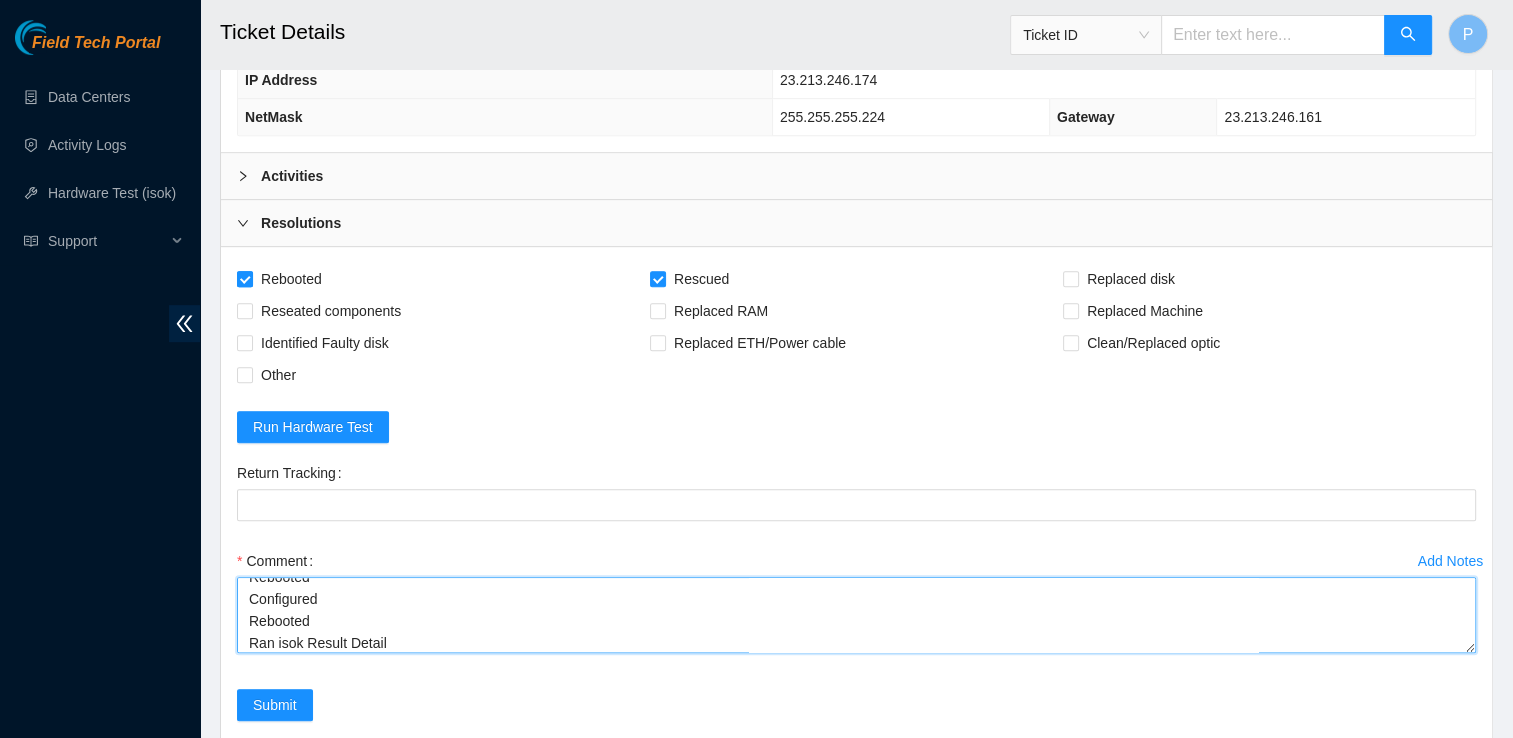 scroll, scrollTop: 170, scrollLeft: 0, axis: vertical 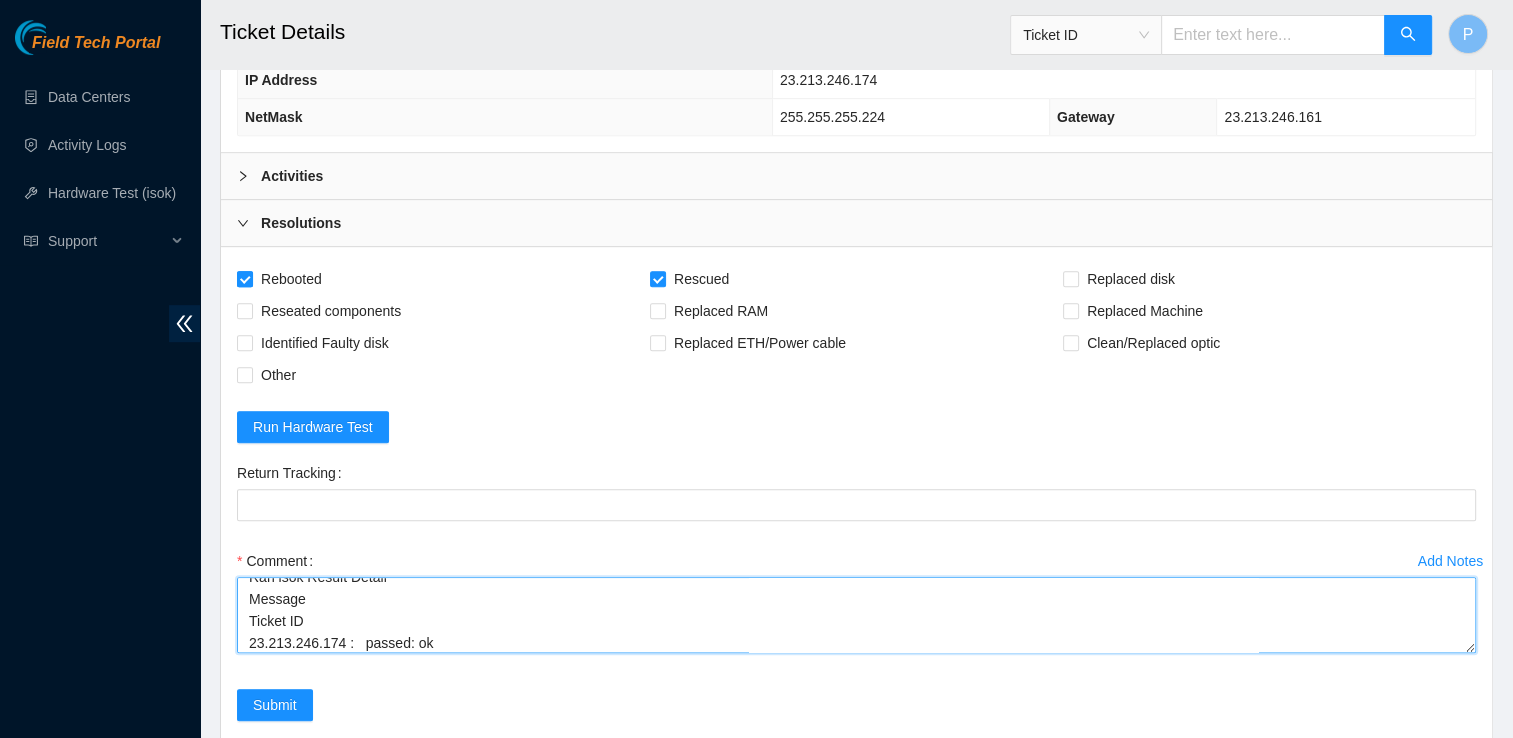 type on "Verified Rack and Machine info
Powered Down Machine
Rebooted
Rescued
Rebooted
Configured
Rebooted
Ran isok Result Detail
Message
Ticket ID
23.213.246.174 :   passed: ok" 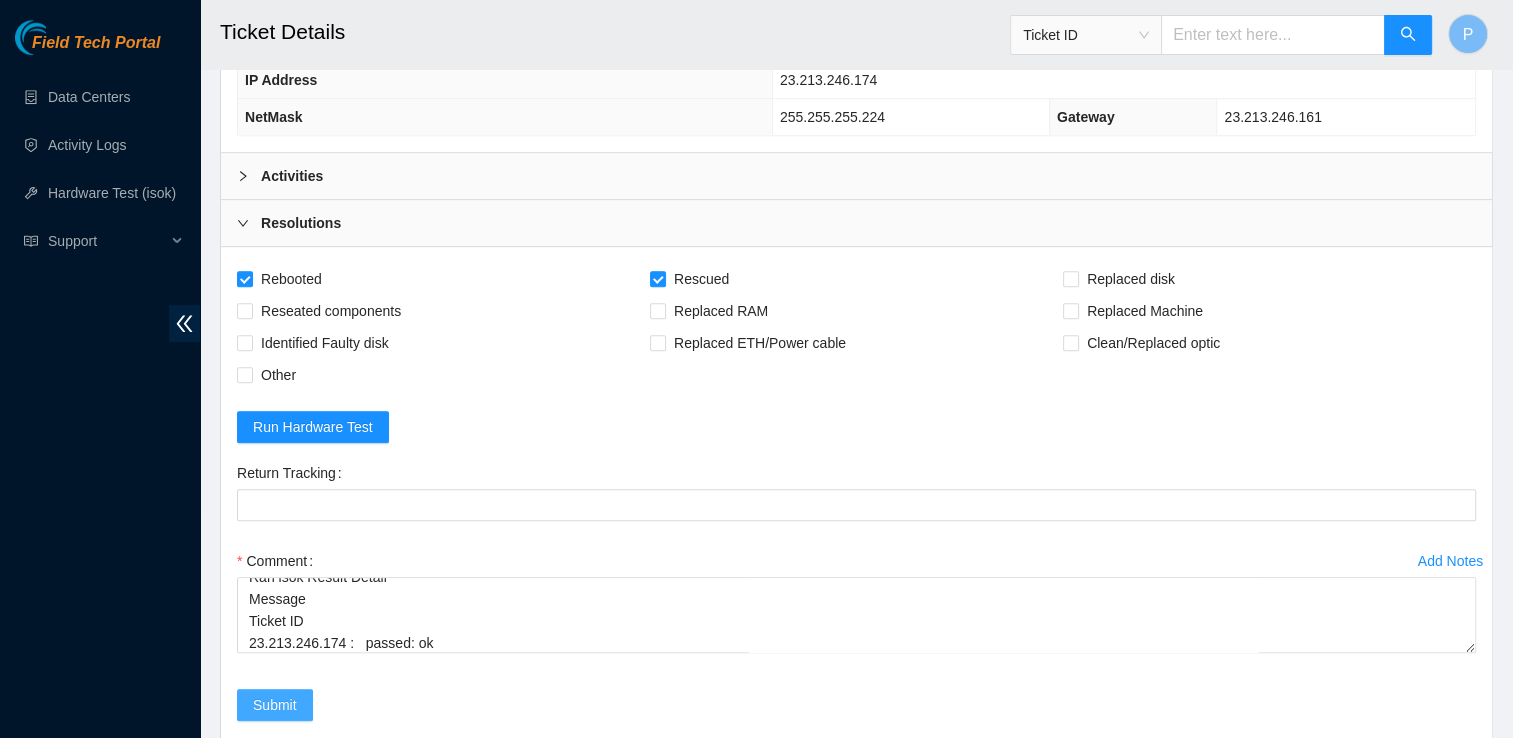 click on "Submit" at bounding box center [275, 705] 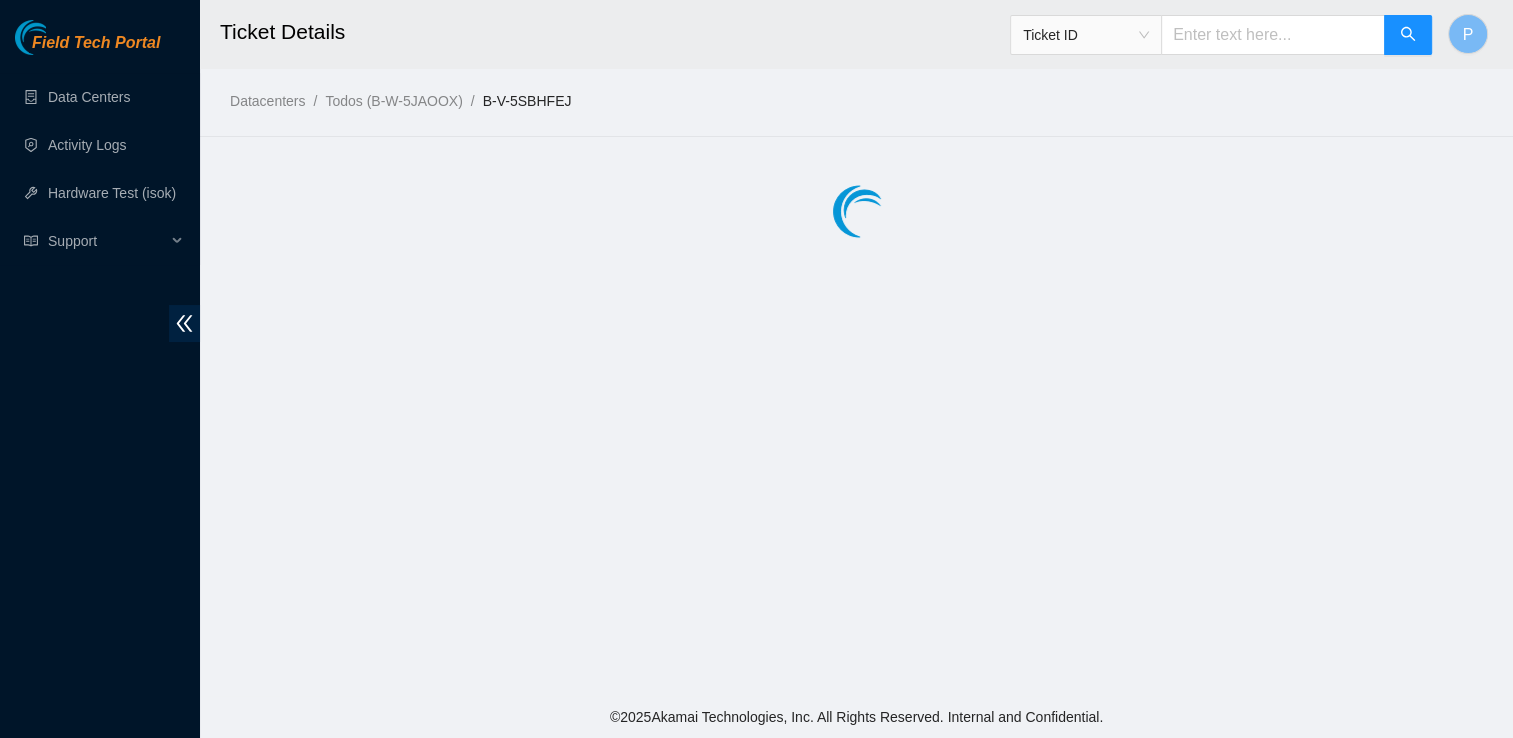 scroll, scrollTop: 0, scrollLeft: 0, axis: both 